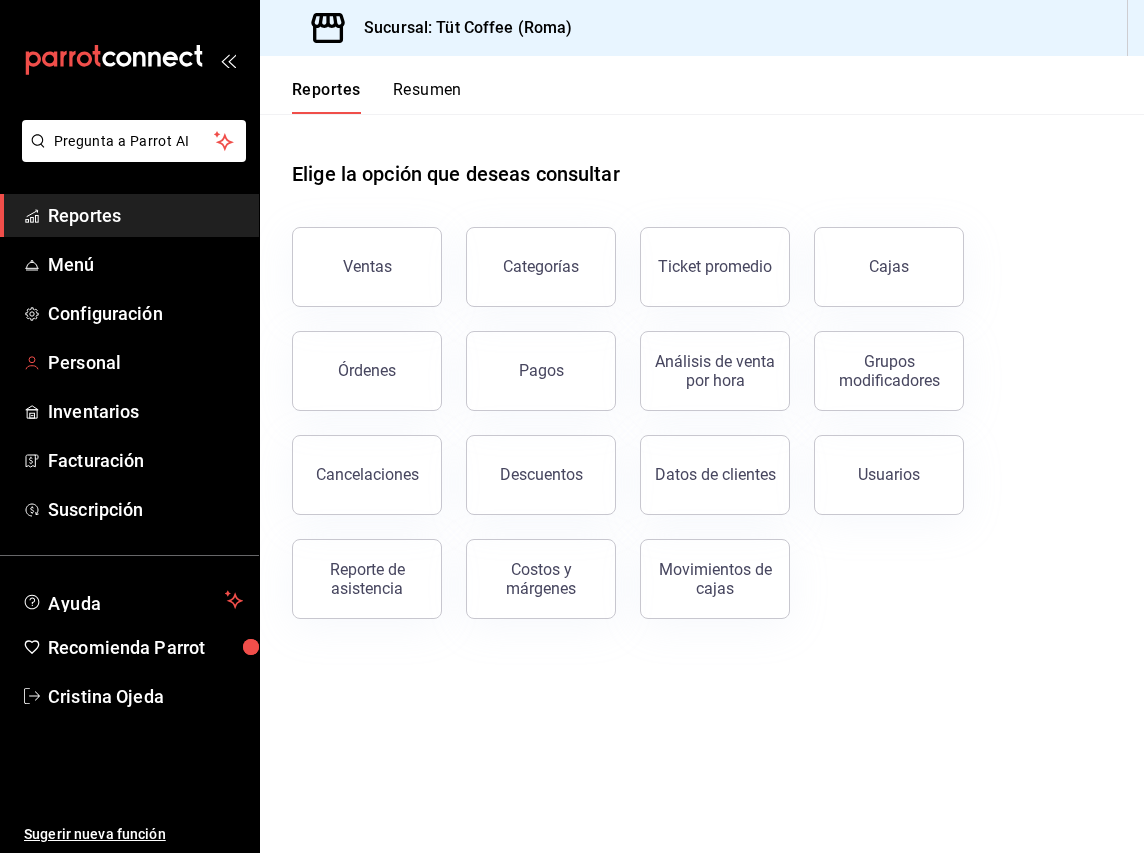 scroll, scrollTop: 0, scrollLeft: 0, axis: both 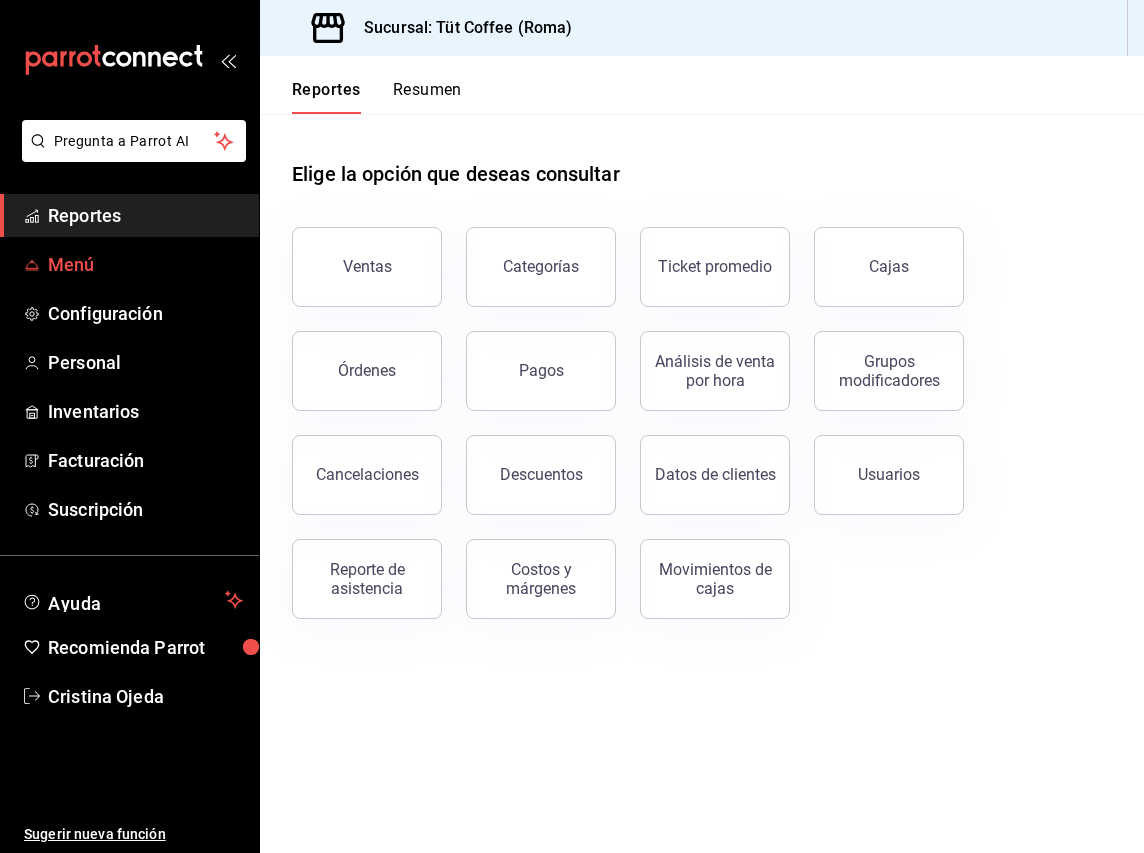 click on "Menú" at bounding box center (145, 264) 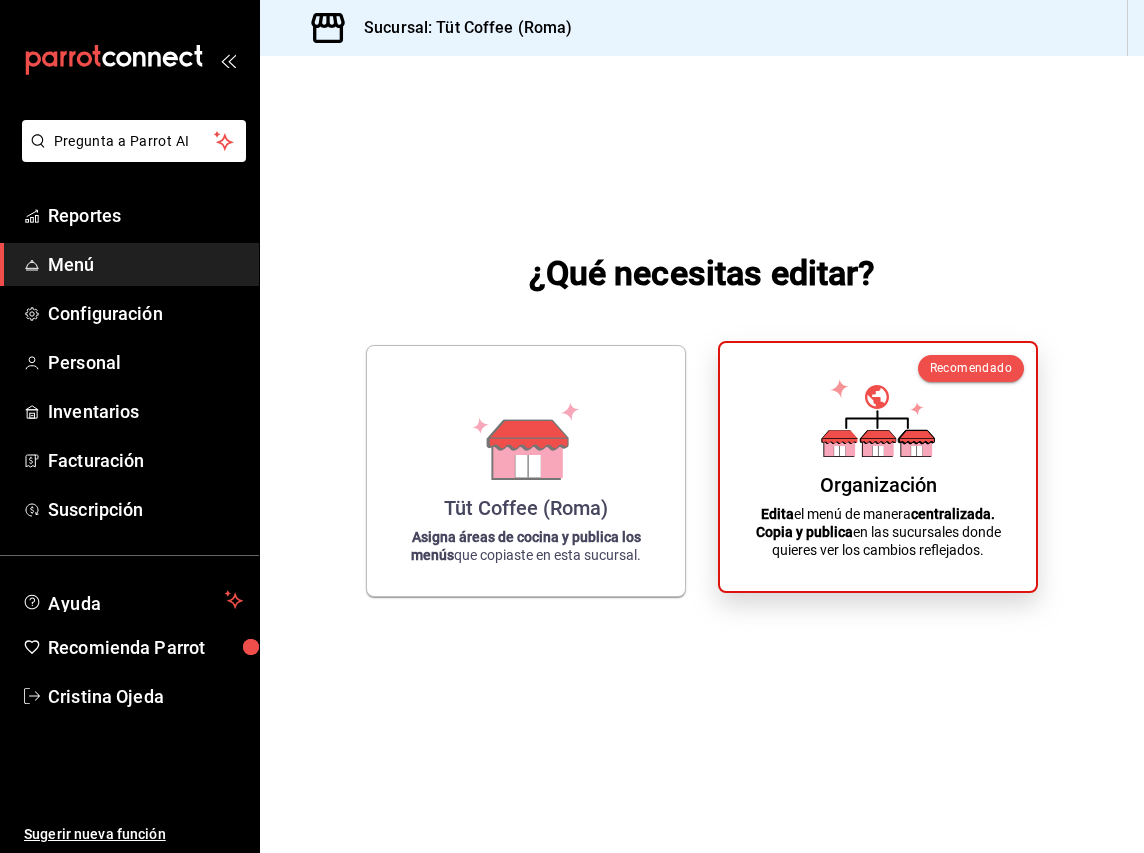 click on "Organización Edita  el menú de manera  centralizada.     Copia y publica  en las sucursales donde quieres ver los cambios reflejados." at bounding box center [878, 467] 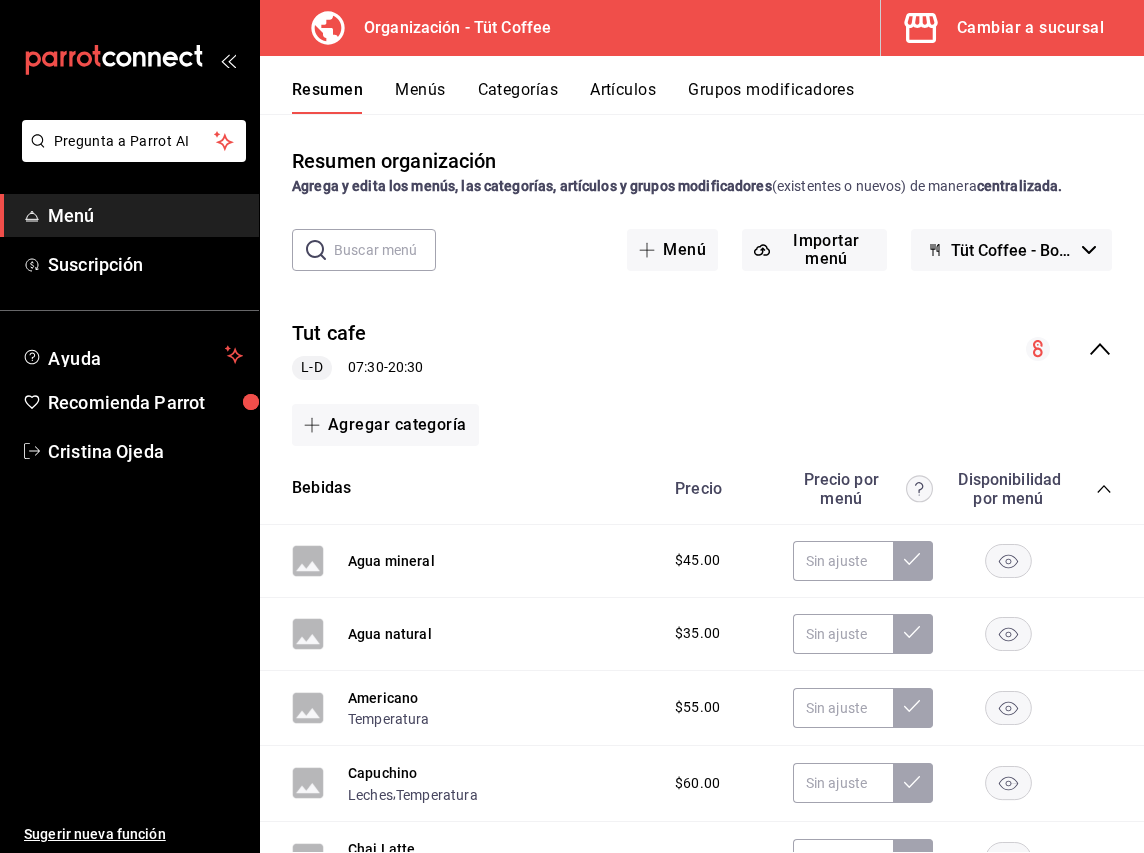 click on "Categorías" at bounding box center (518, 97) 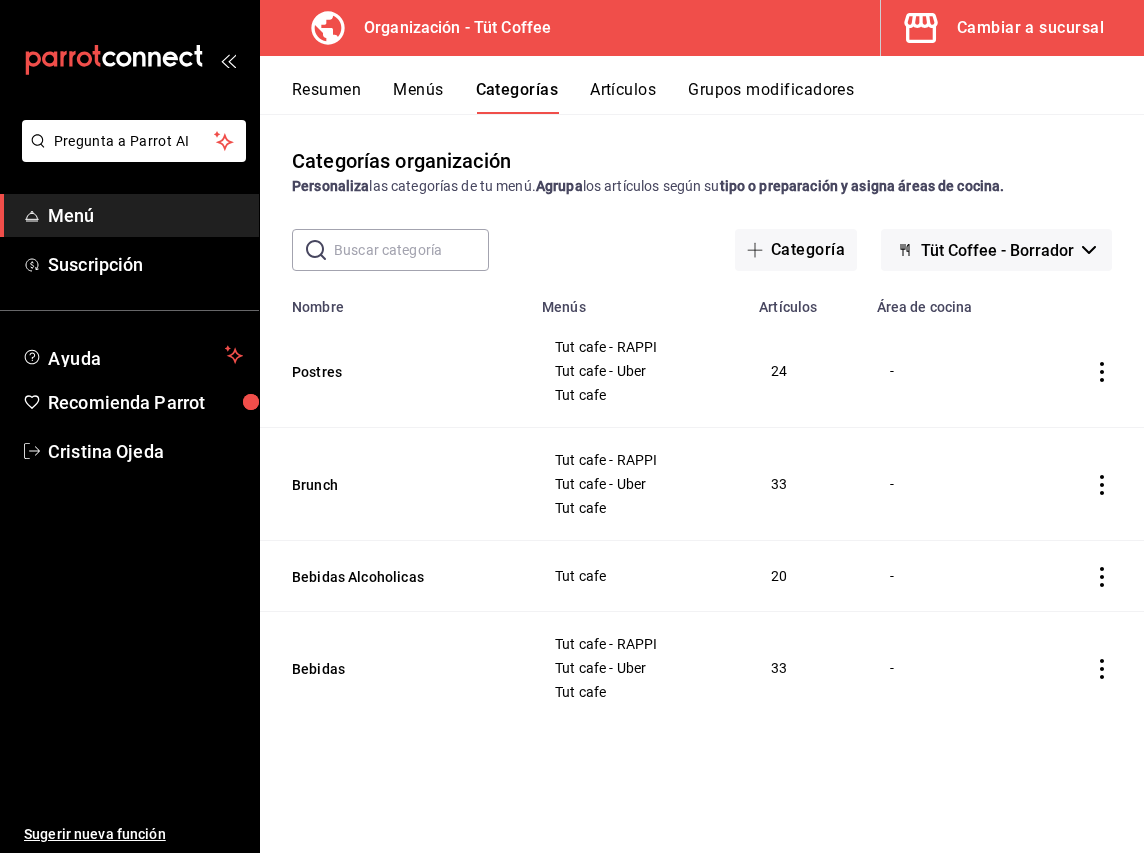 click on "Bebidas Alcoholicas" at bounding box center (395, 576) 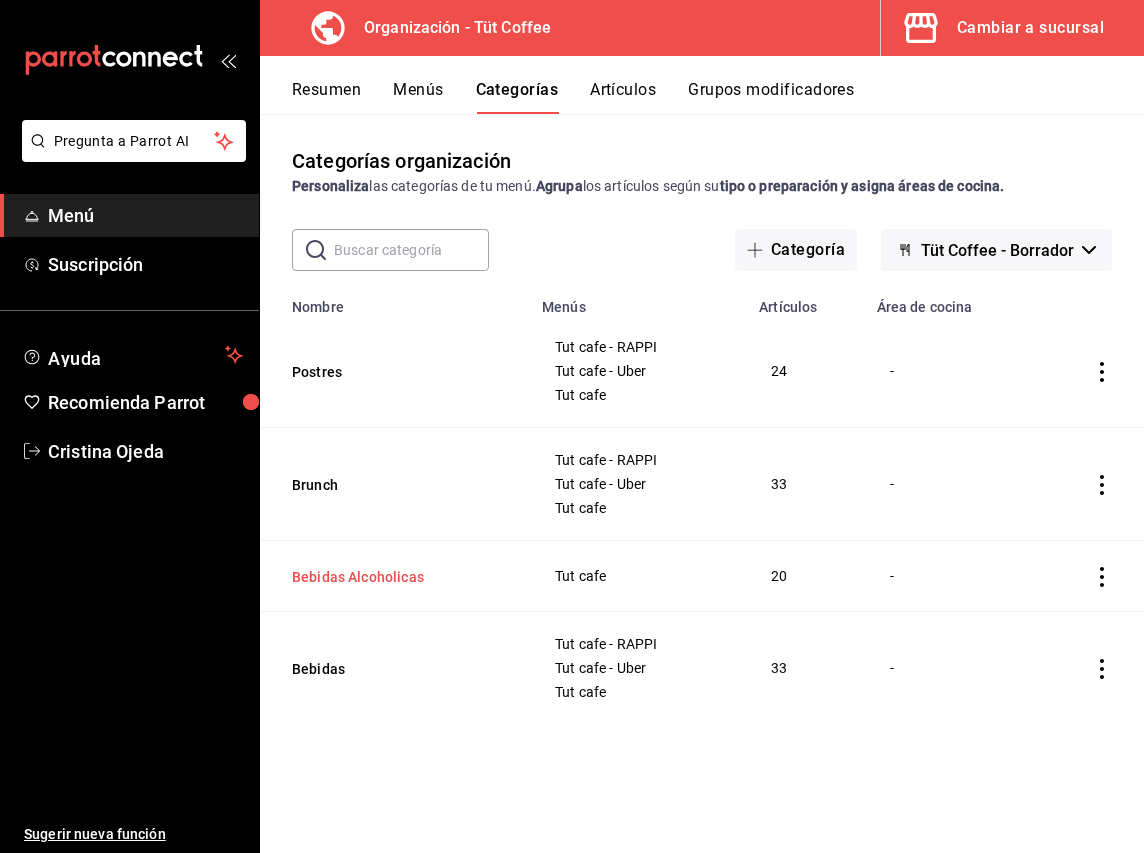 click on "Bebidas Alcoholicas" at bounding box center (392, 577) 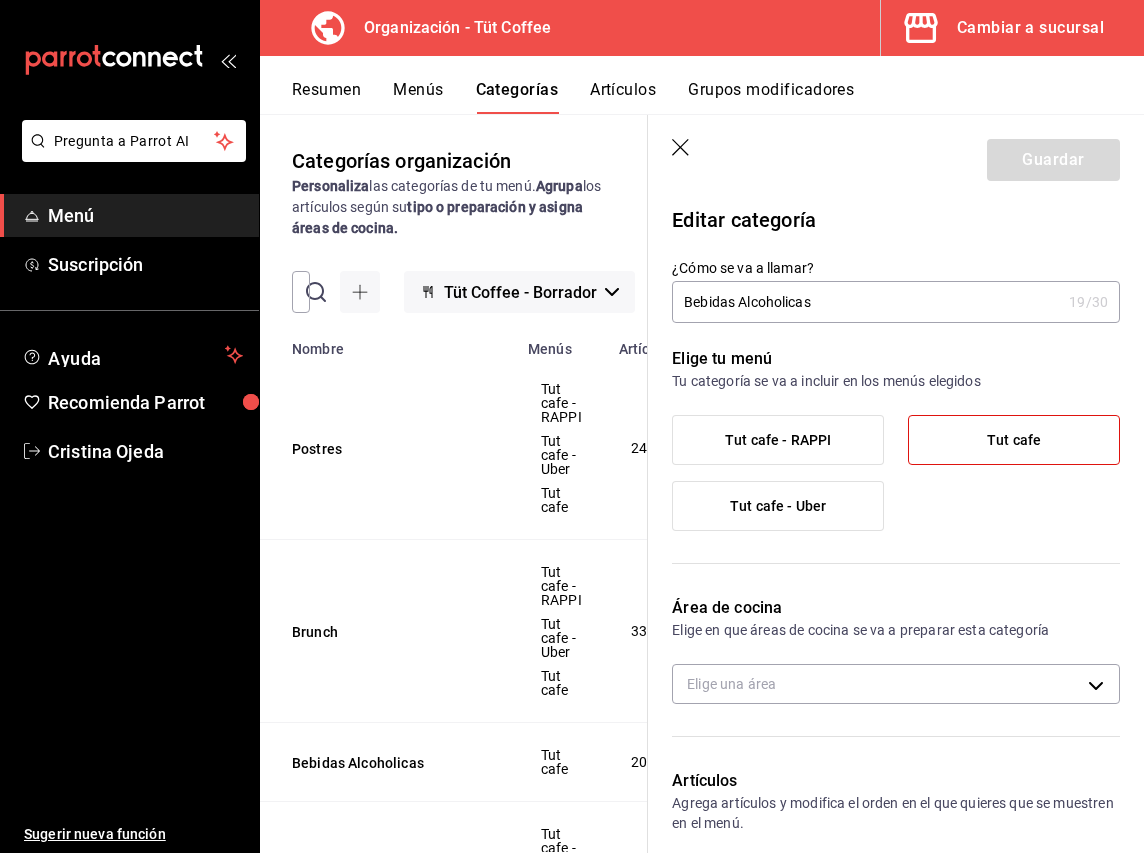 click 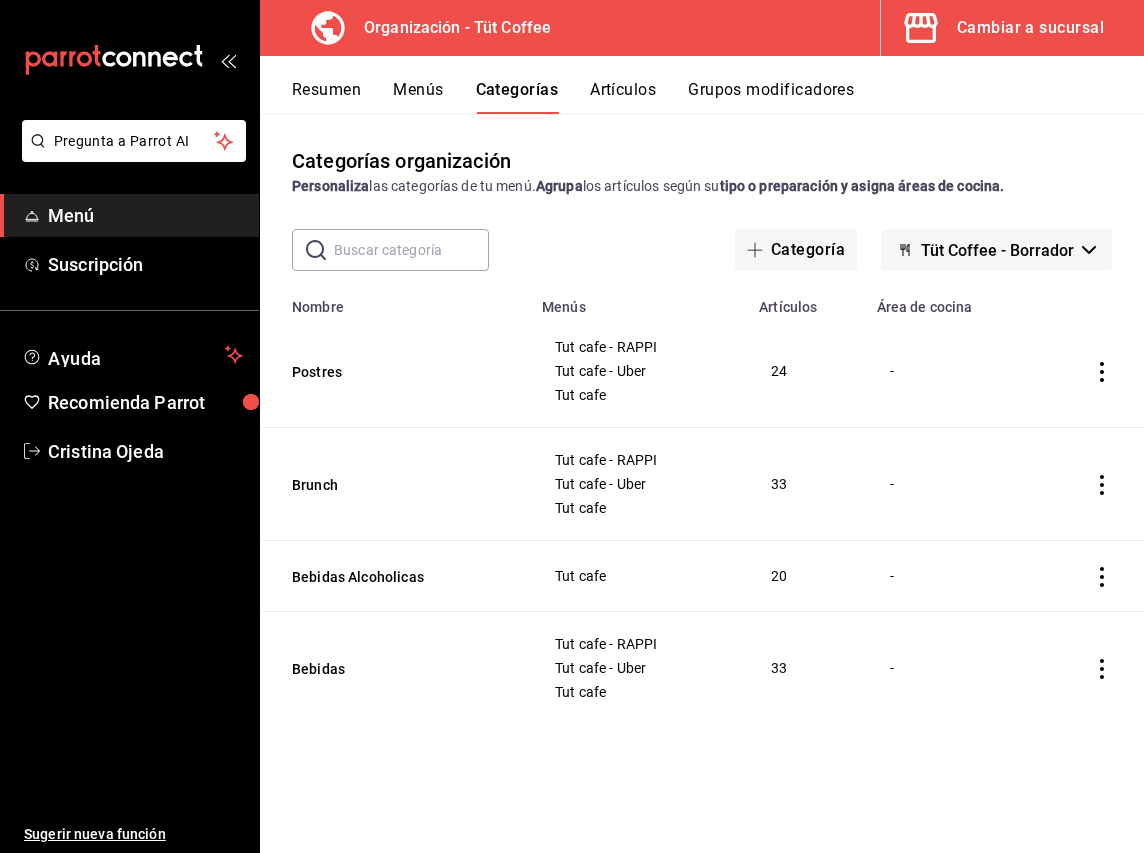 click on "Resumen Menús Categorías Artículos Grupos modificadores" at bounding box center [718, 97] 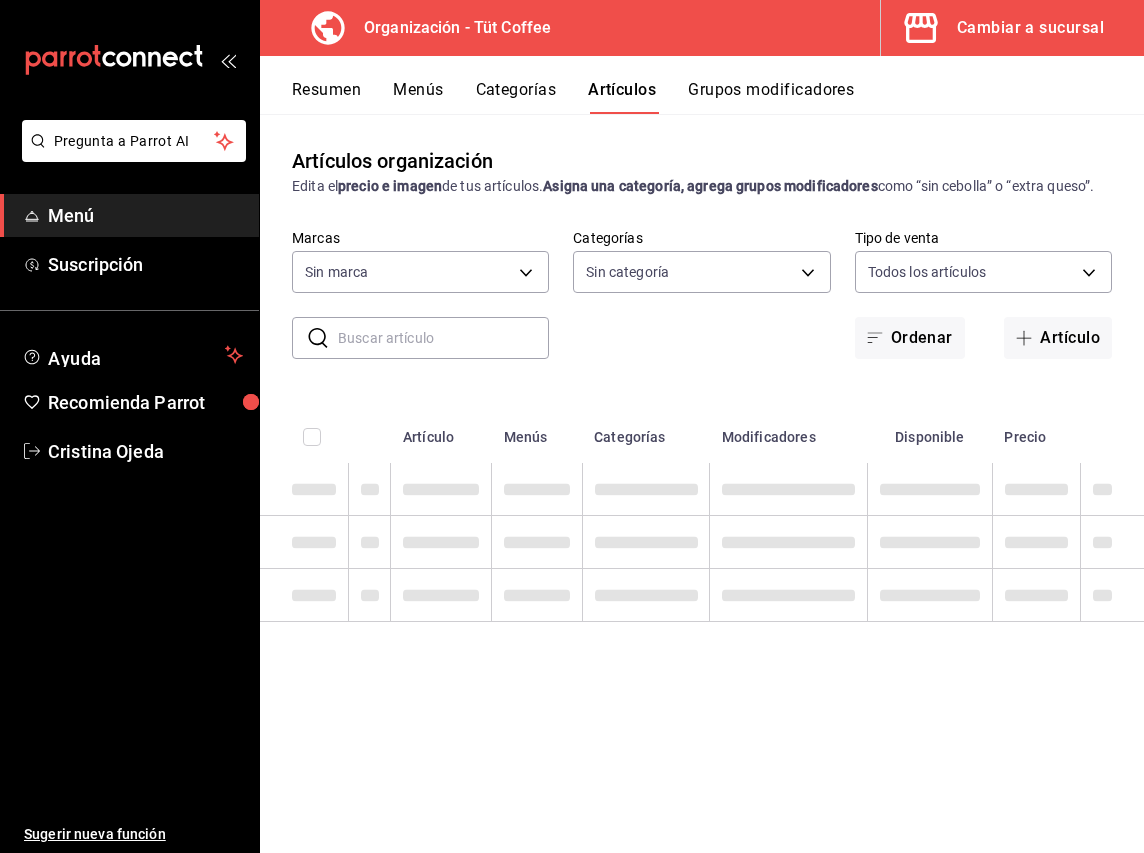 type on "32e499e3-ac49-4bfd-9688-6164702db340" 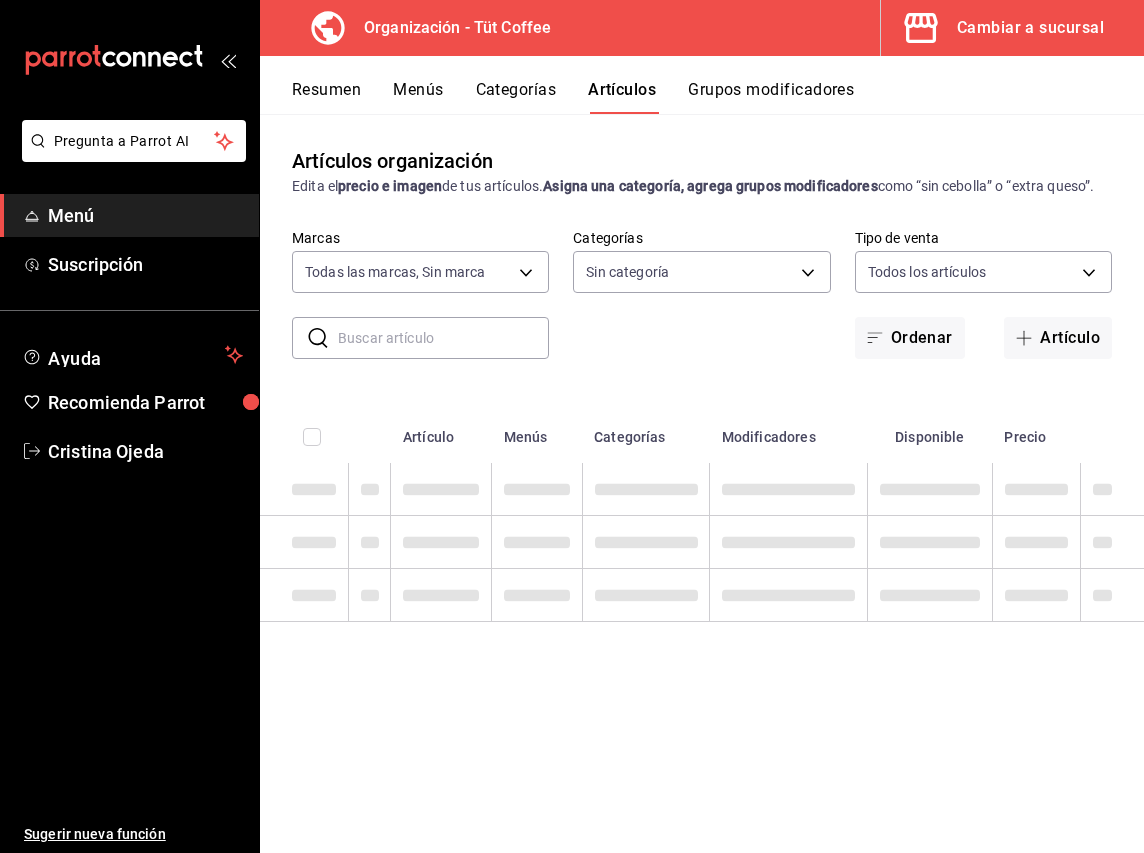 type on "52a9df34-5940-42d4-ab25-b17d79a0a808,9e8964d6-a453-4484-aab5-42f20070a9bf,91c4351c-dab4-469a-b4c2-cfc92b357833,a39efab6-7b69-4b7e-866b-d2b334d8c0ed" 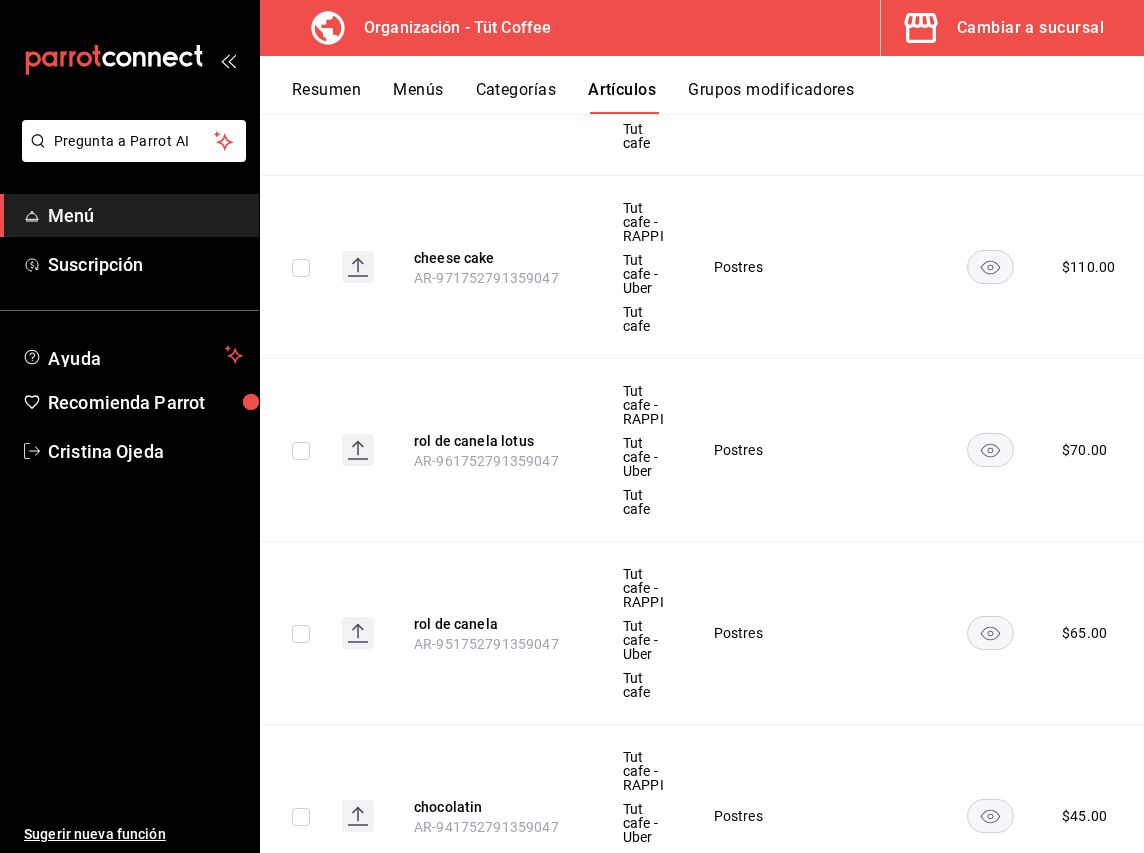 scroll, scrollTop: 0, scrollLeft: 0, axis: both 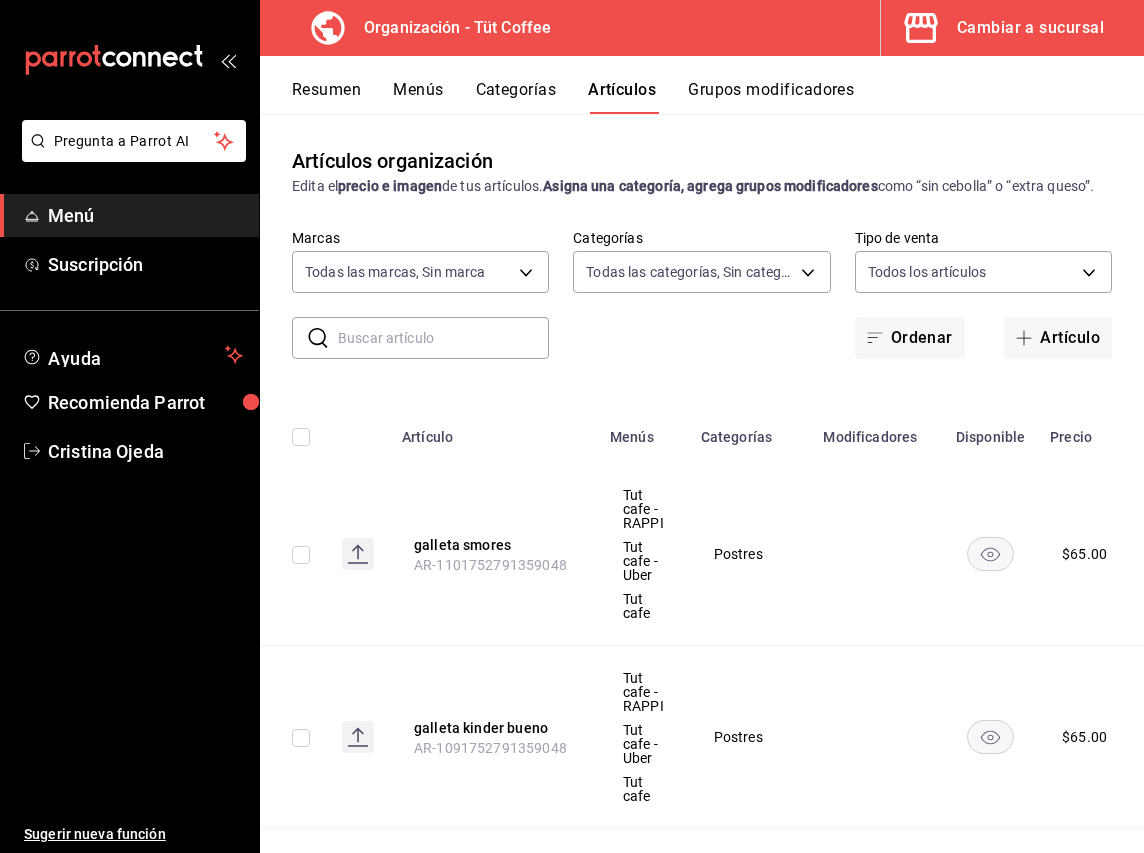 click on "Menús" at bounding box center [418, 97] 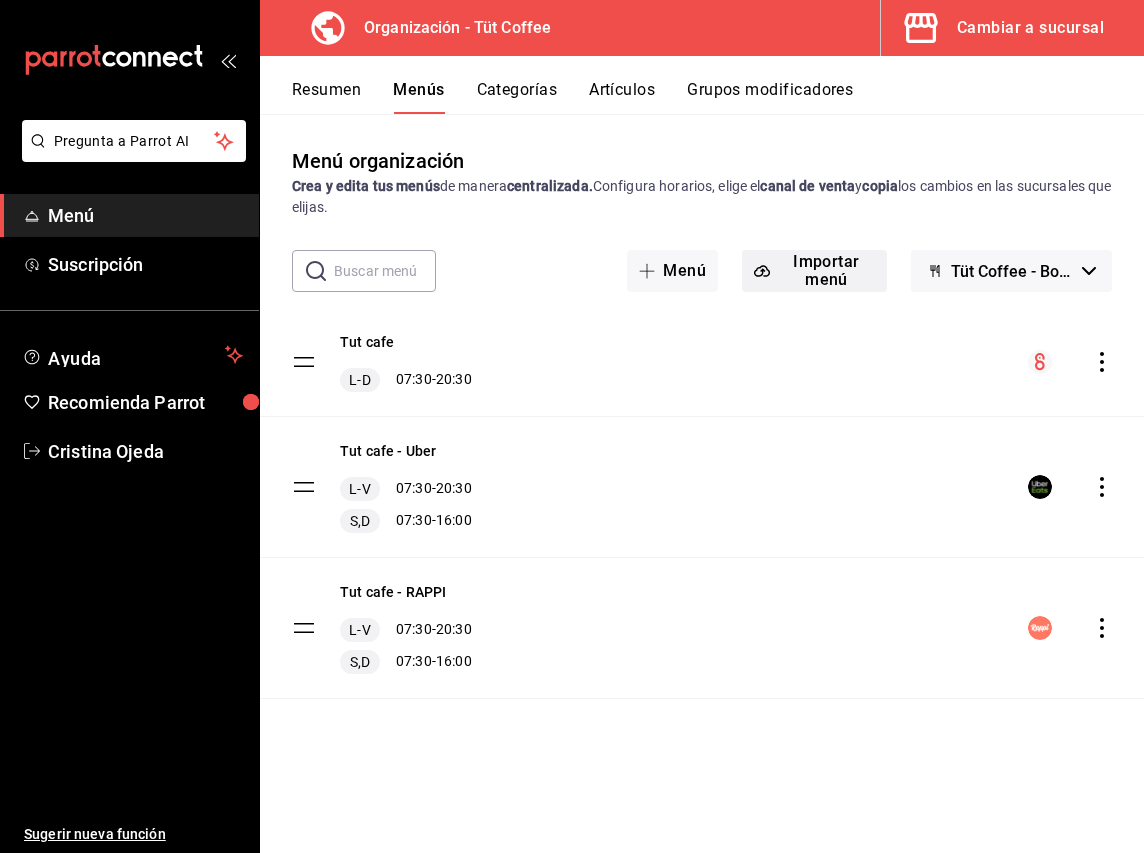 click on "Importar menú" at bounding box center [814, 271] 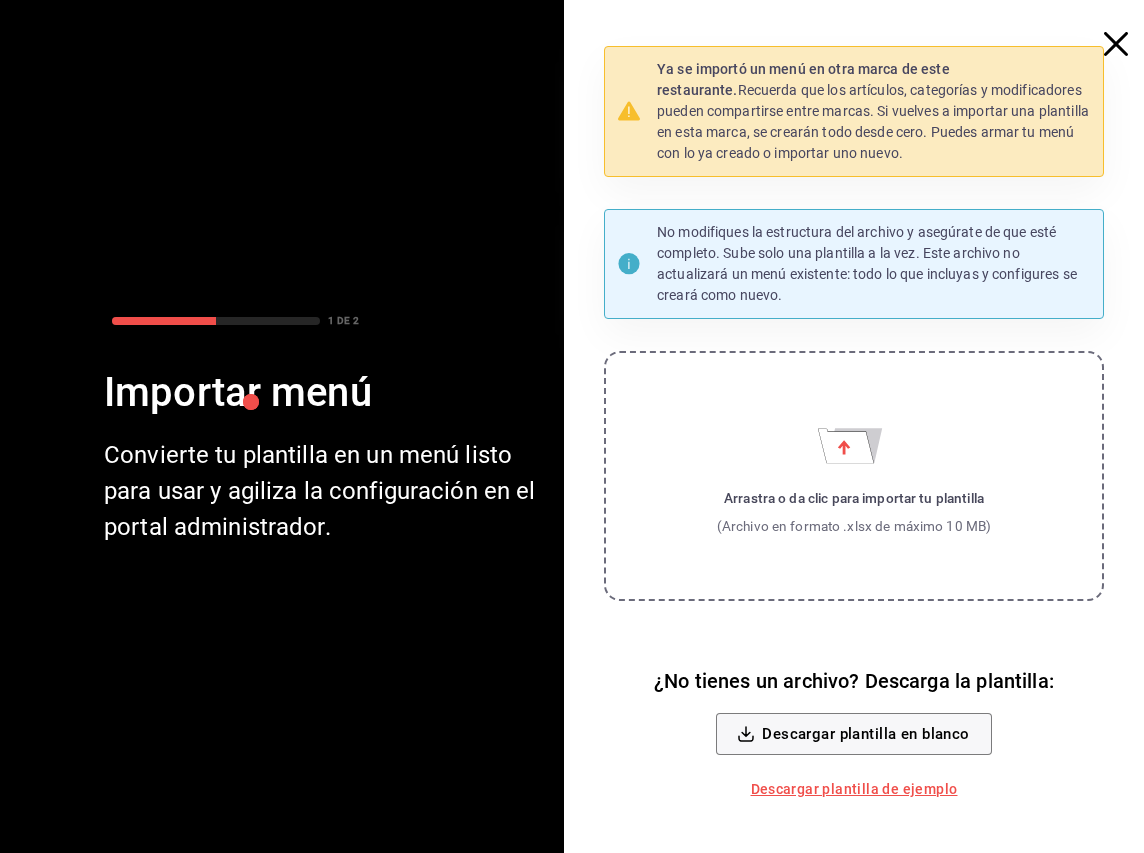 click 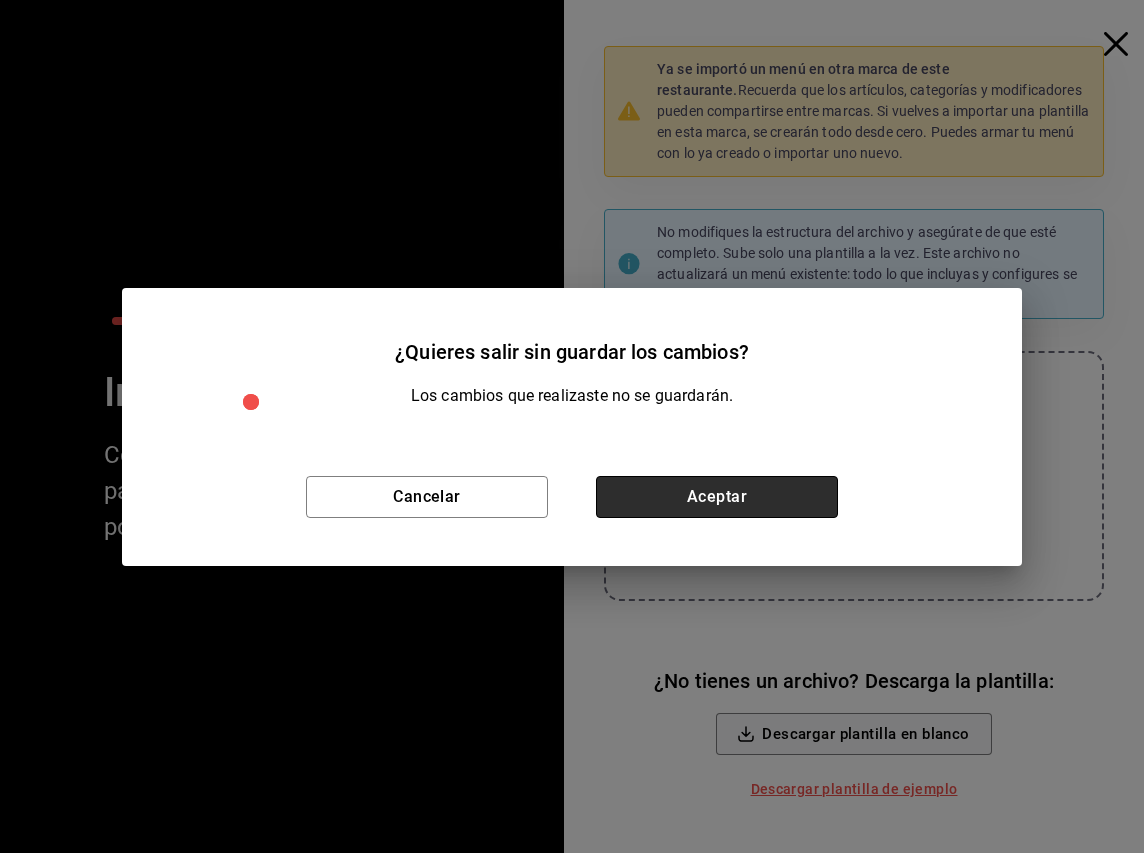 click on "Aceptar" at bounding box center (717, 497) 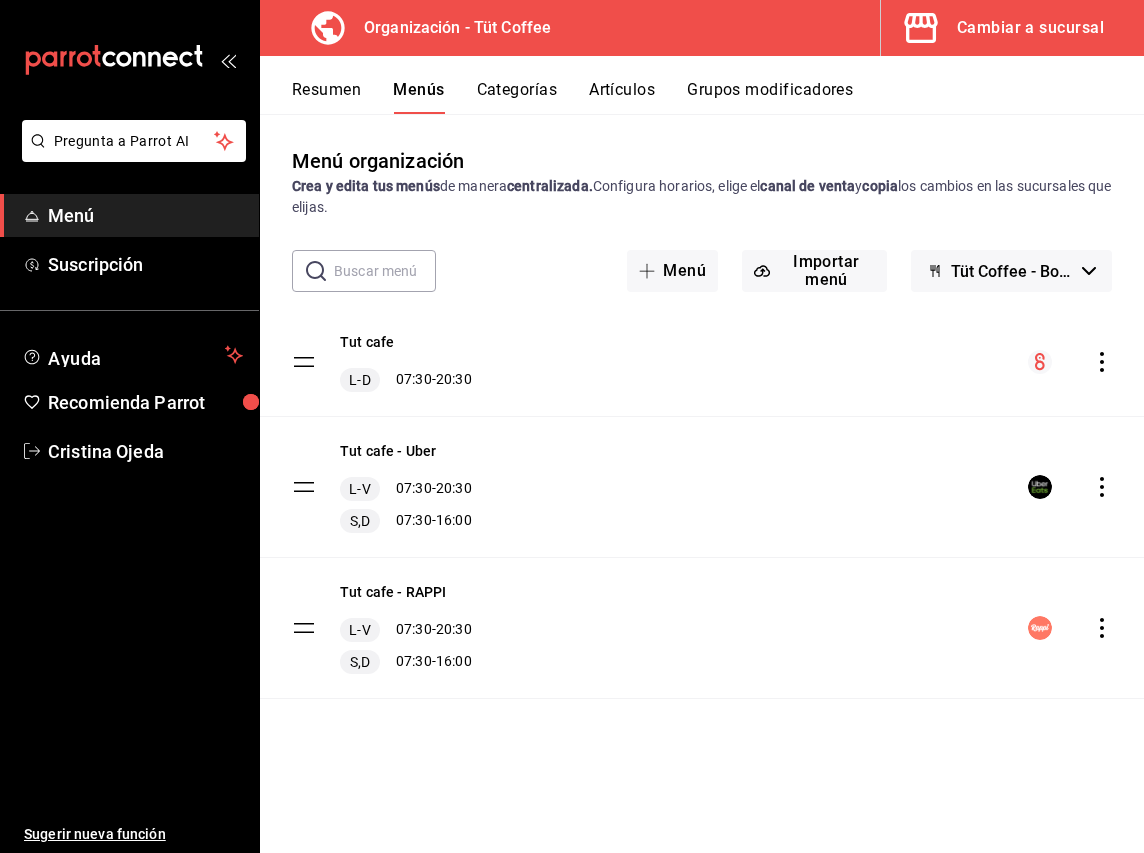 click on "Tüt Coffee - Borrador" at bounding box center [1011, 271] 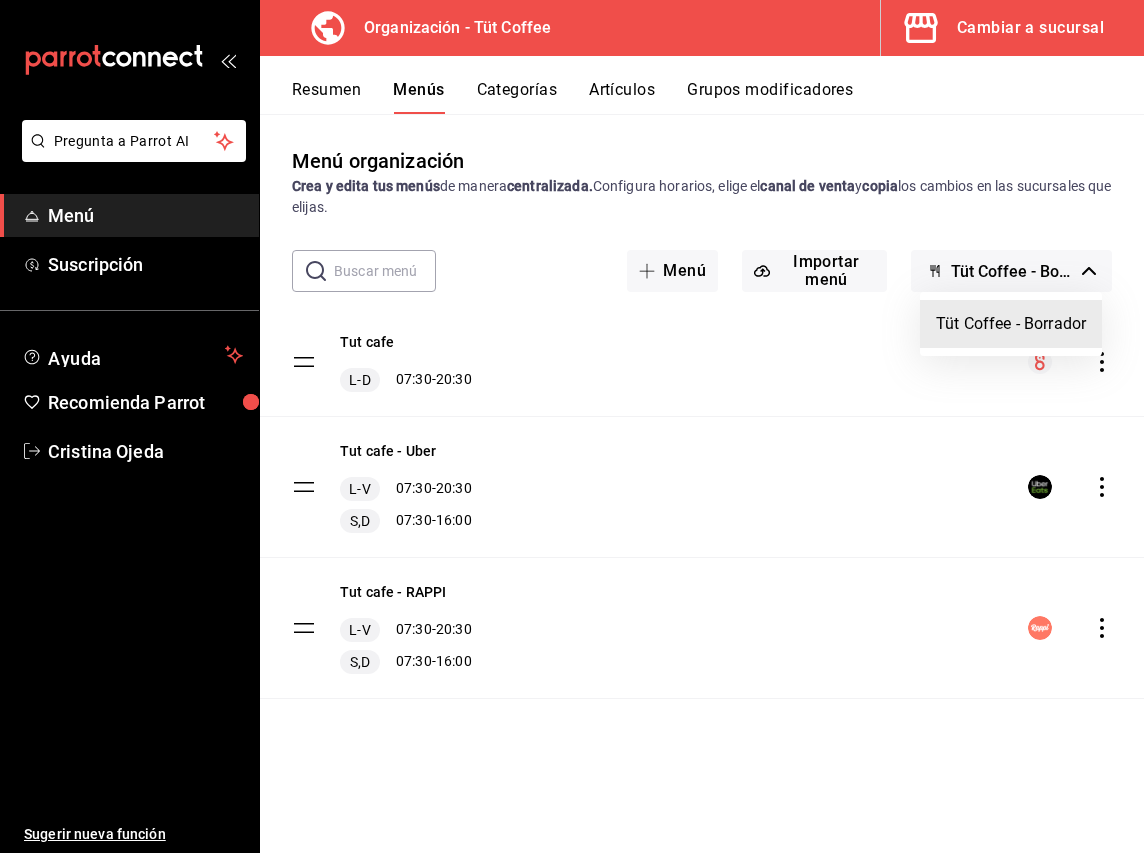 click at bounding box center (572, 426) 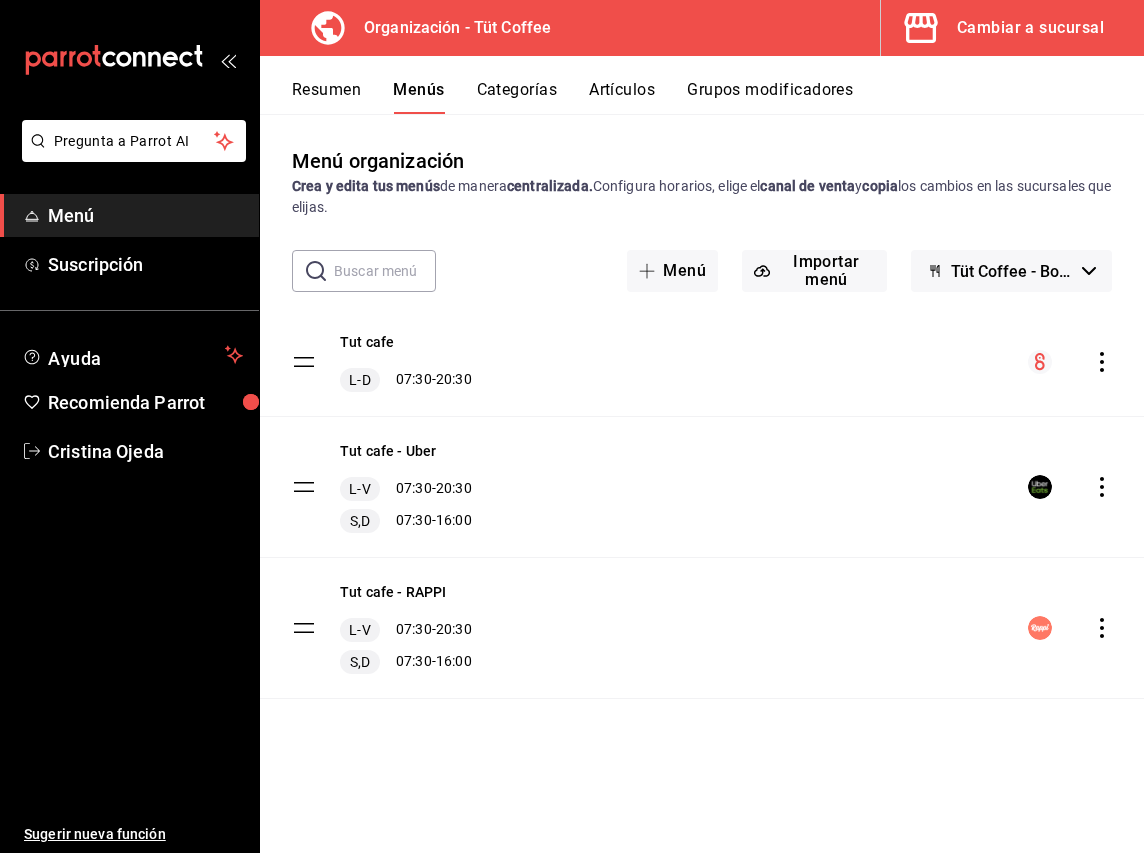 click on "Tut cafe L-D 07:30  -  20:30" at bounding box center (702, 362) 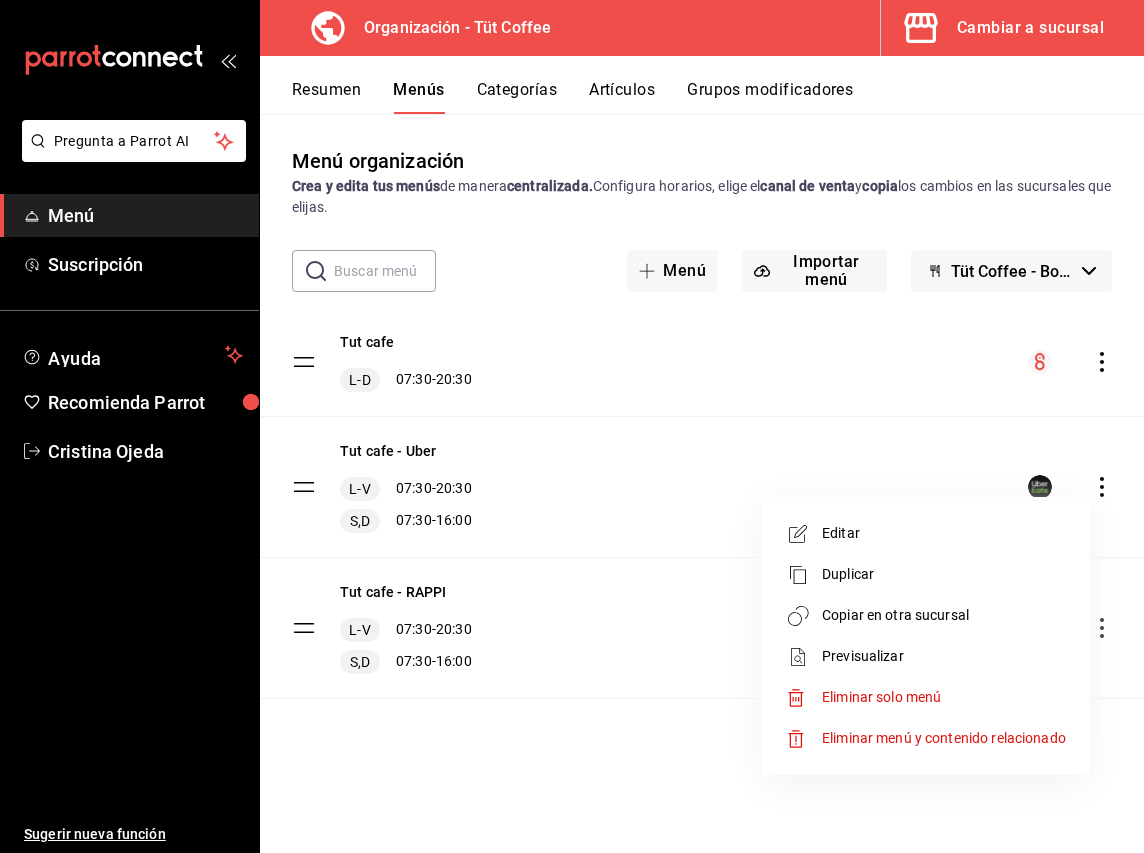 click on "Copiar en otra sucursal" at bounding box center [944, 615] 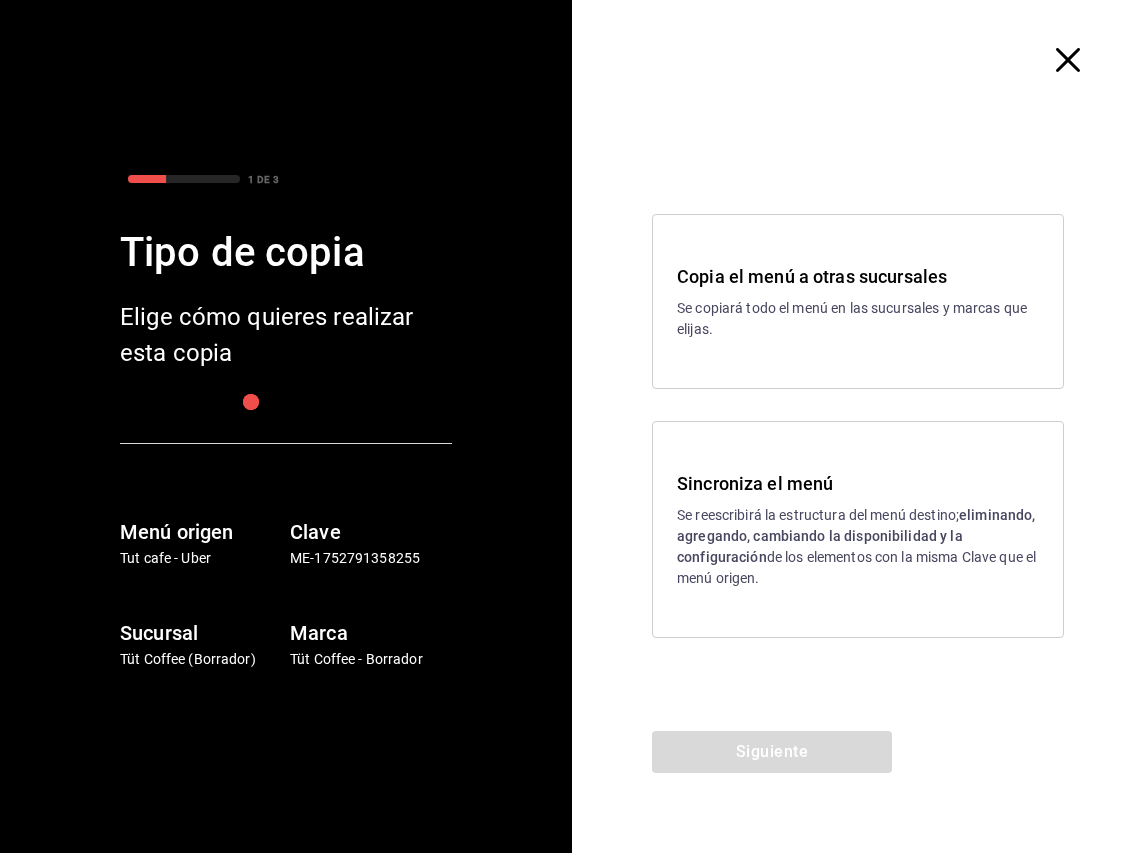 click 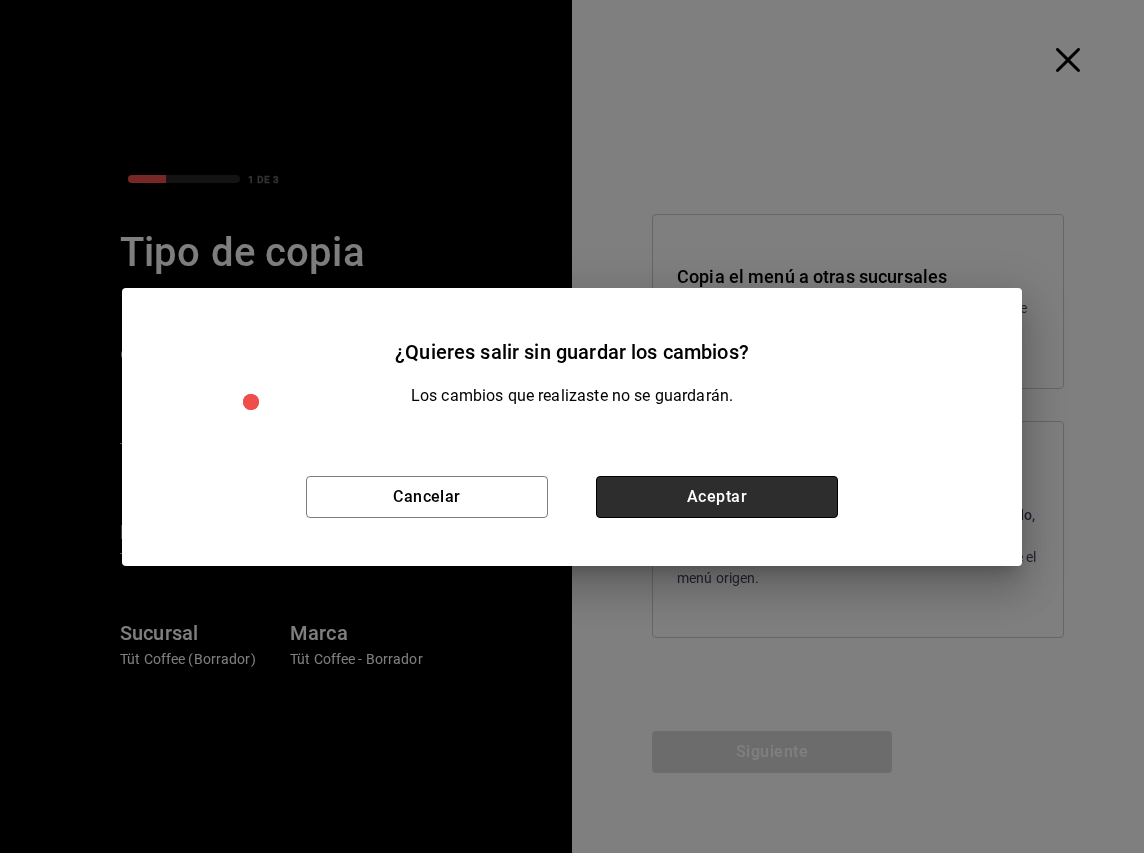 click on "Aceptar" at bounding box center (717, 497) 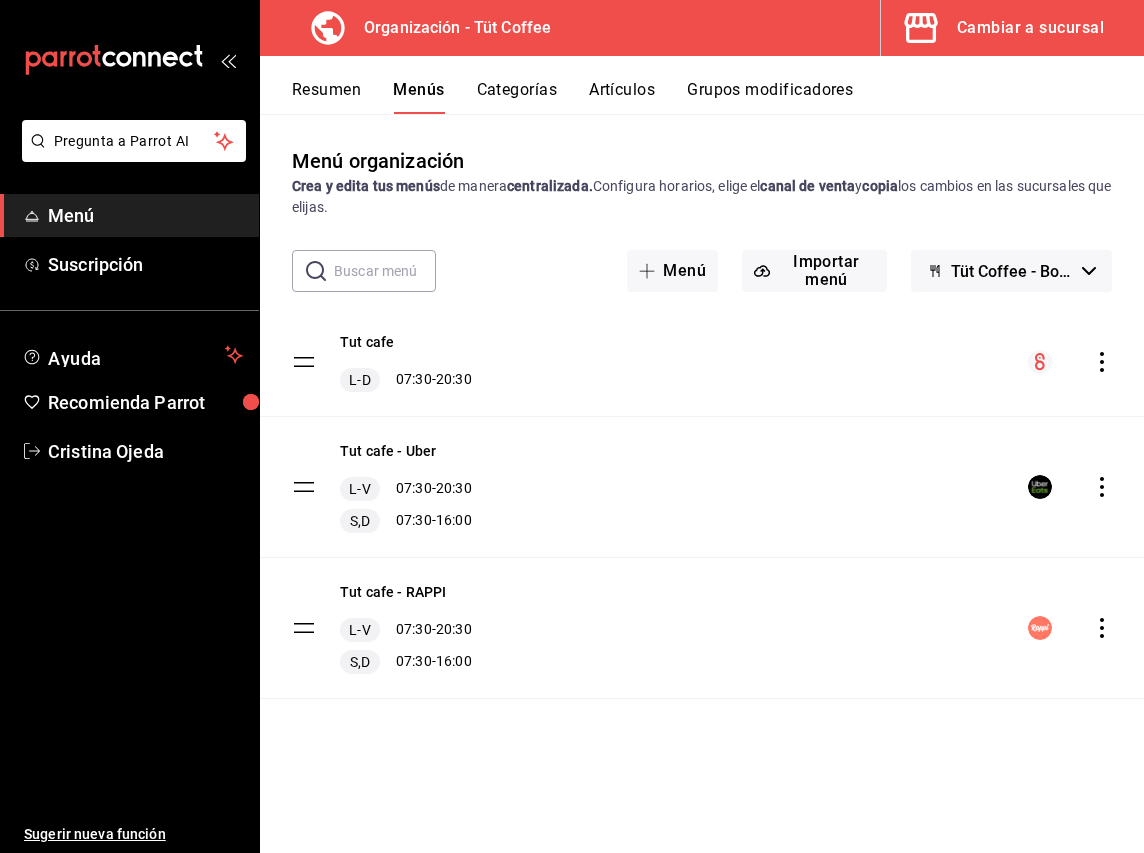 click 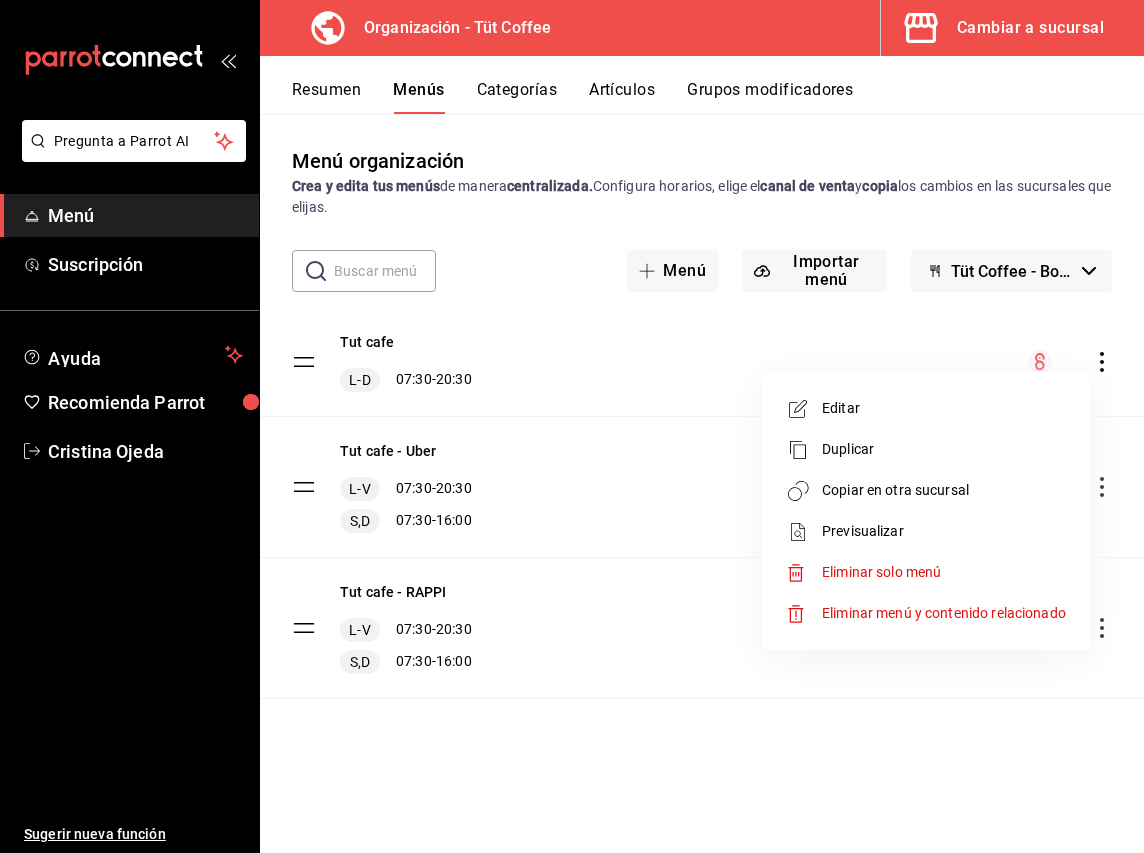 click on "Copiar en otra sucursal" at bounding box center (944, 490) 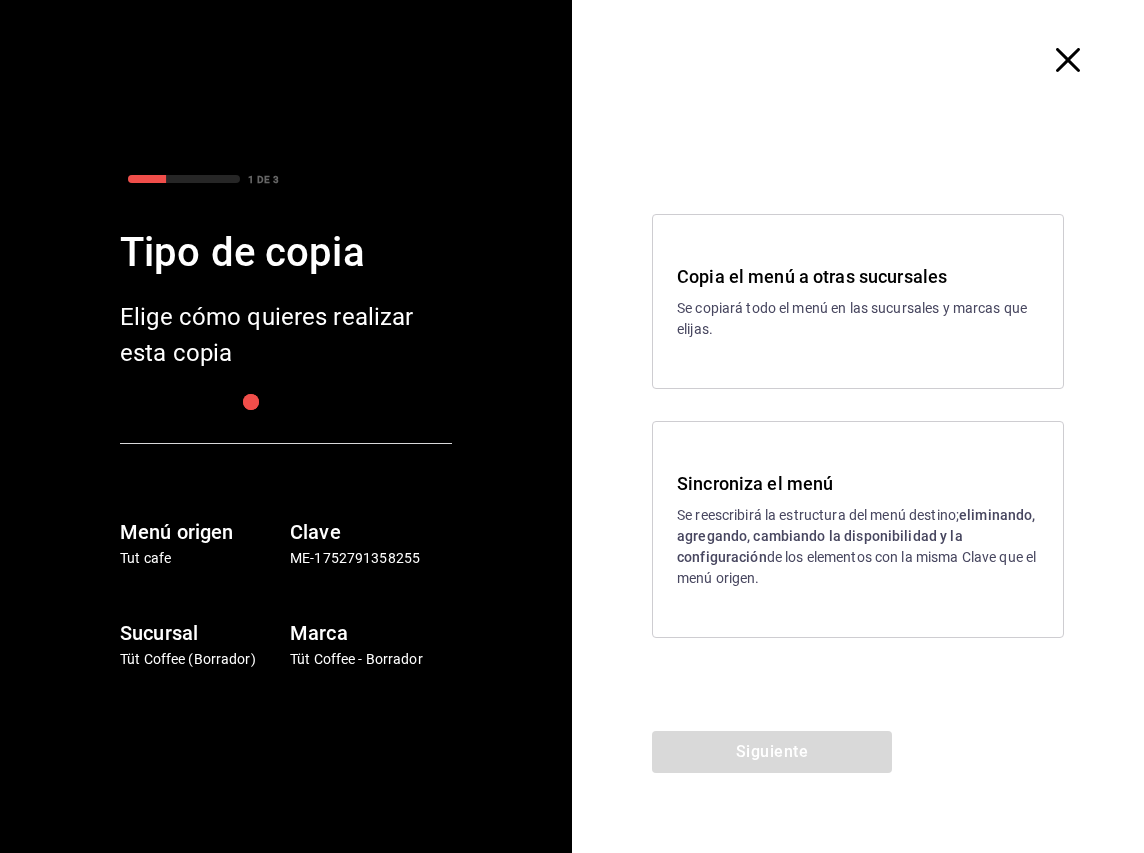 click on "Sincroniza el menú Se reescribirá la estructura del menú destino;  eliminando, agregando, cambiando la disponibilidad y la configuración  de los elementos con la misma Clave que el menú origen." at bounding box center (858, 529) 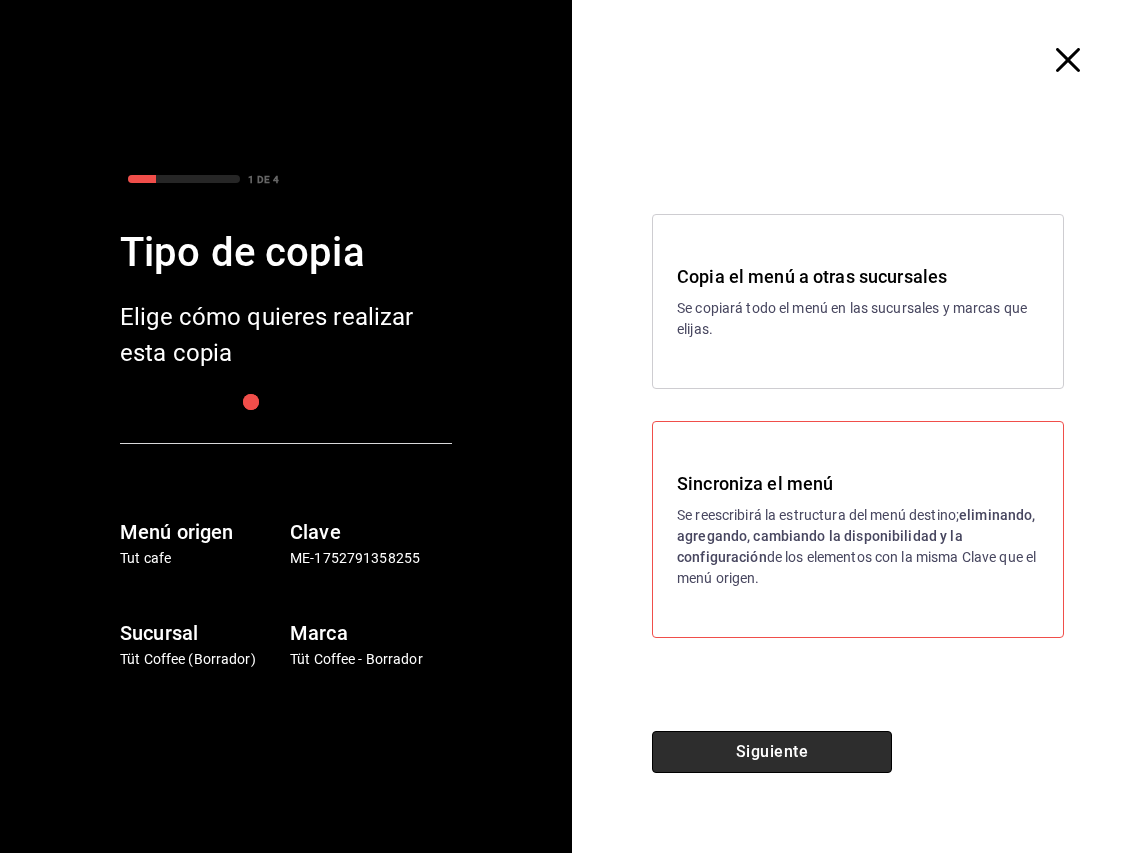 click on "Siguiente" at bounding box center [772, 752] 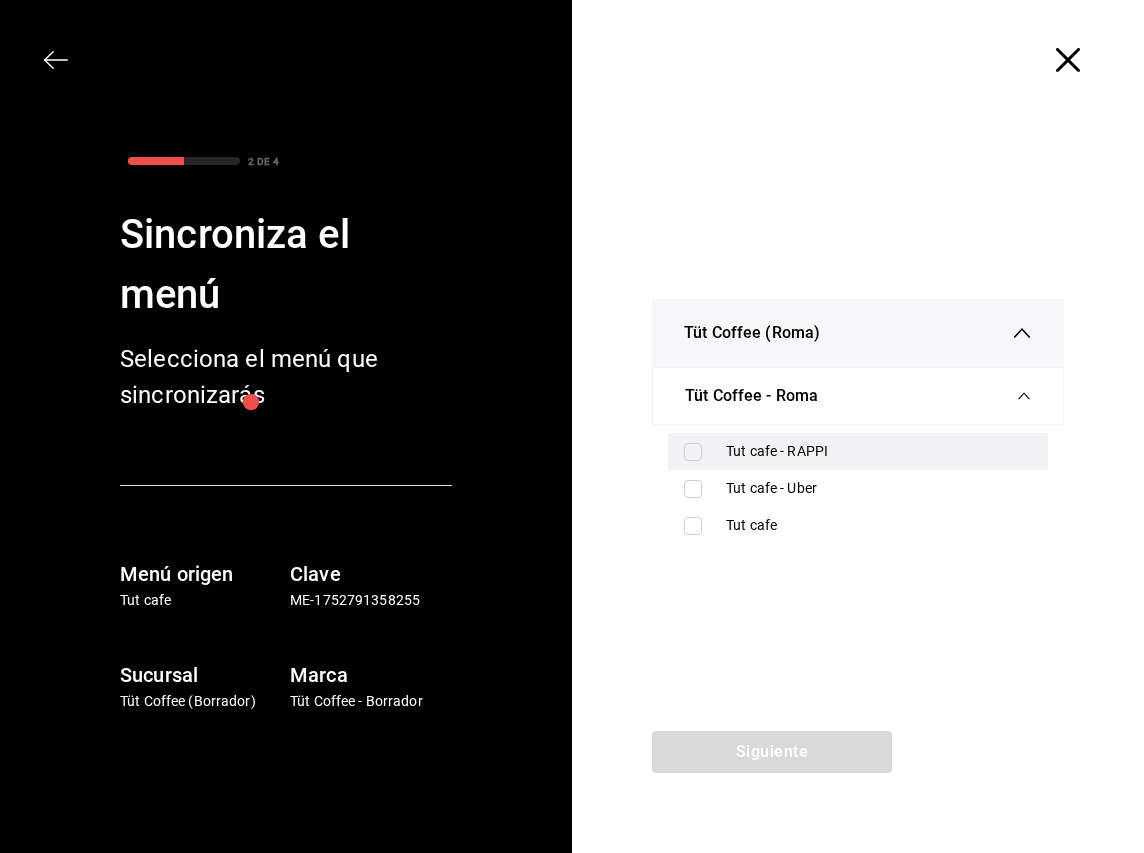 click at bounding box center [693, 452] 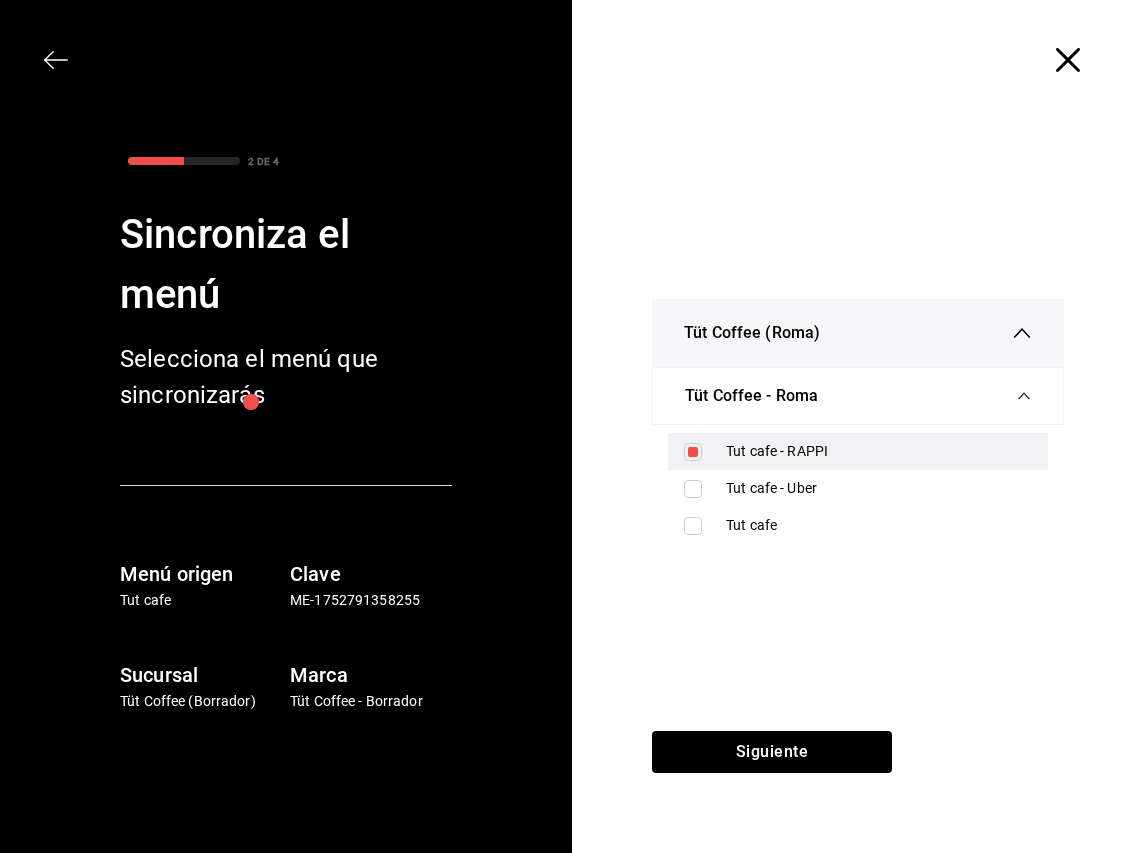 click on "Tut cafe - RAPPI" at bounding box center (858, 451) 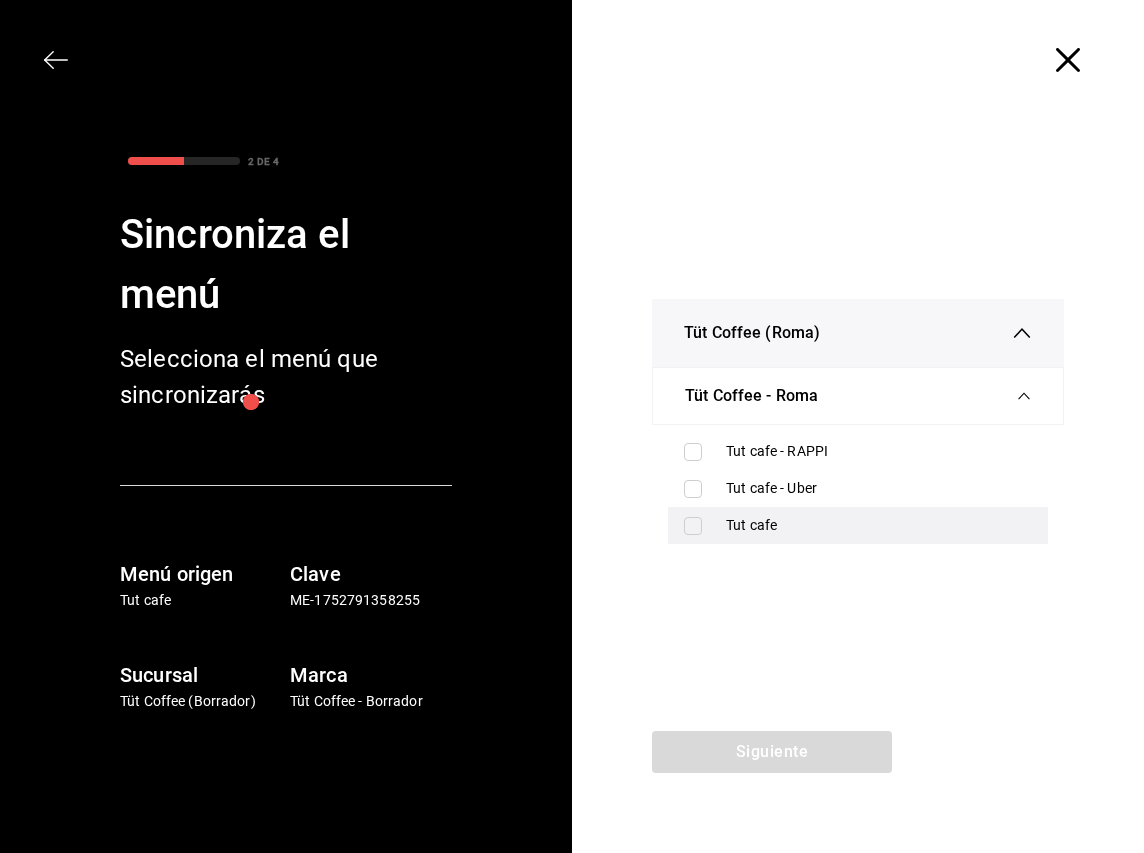 click at bounding box center [693, 526] 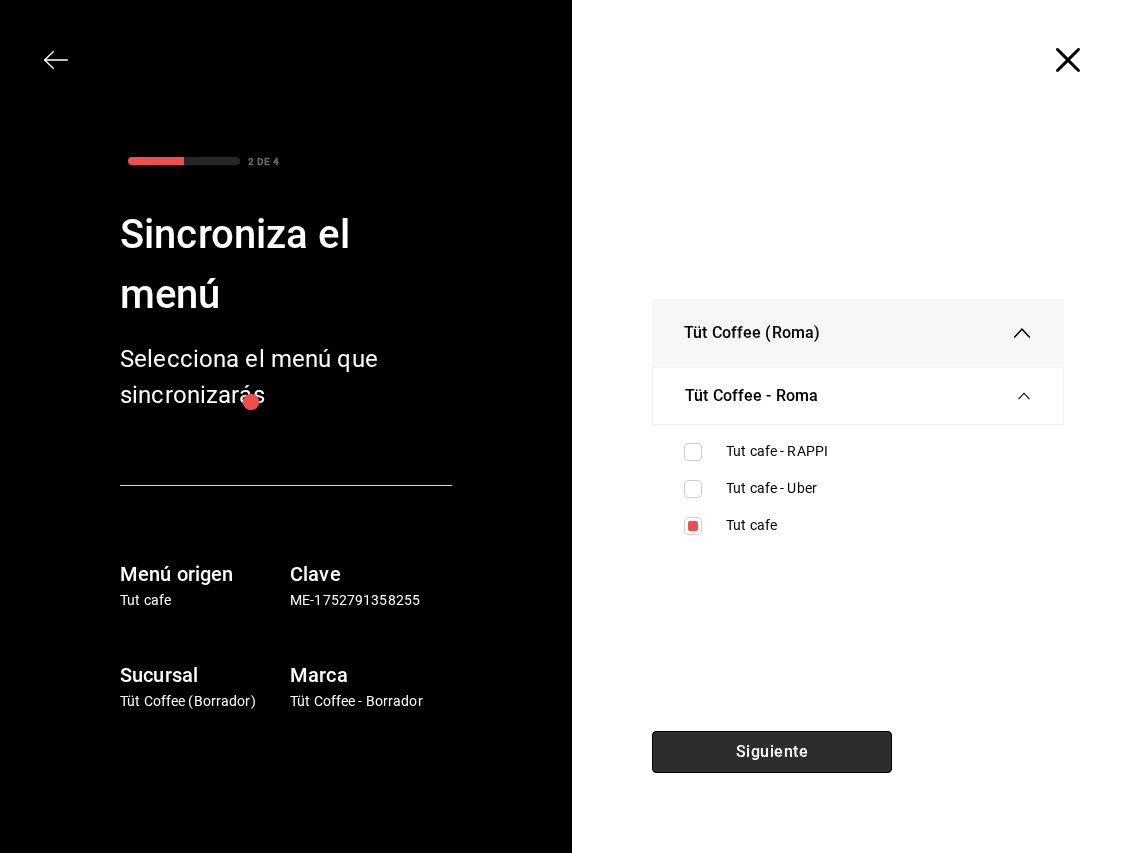 click on "Siguiente" at bounding box center [772, 752] 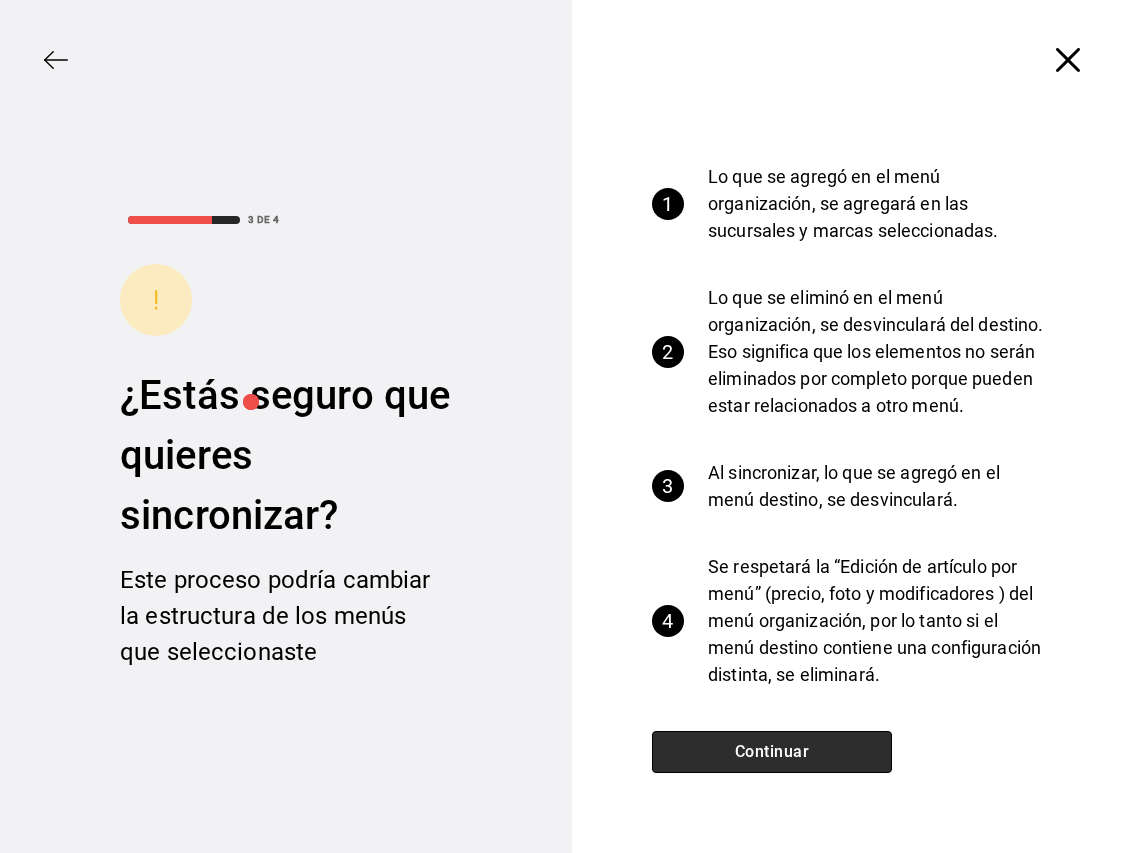 click on "Continuar" at bounding box center [772, 752] 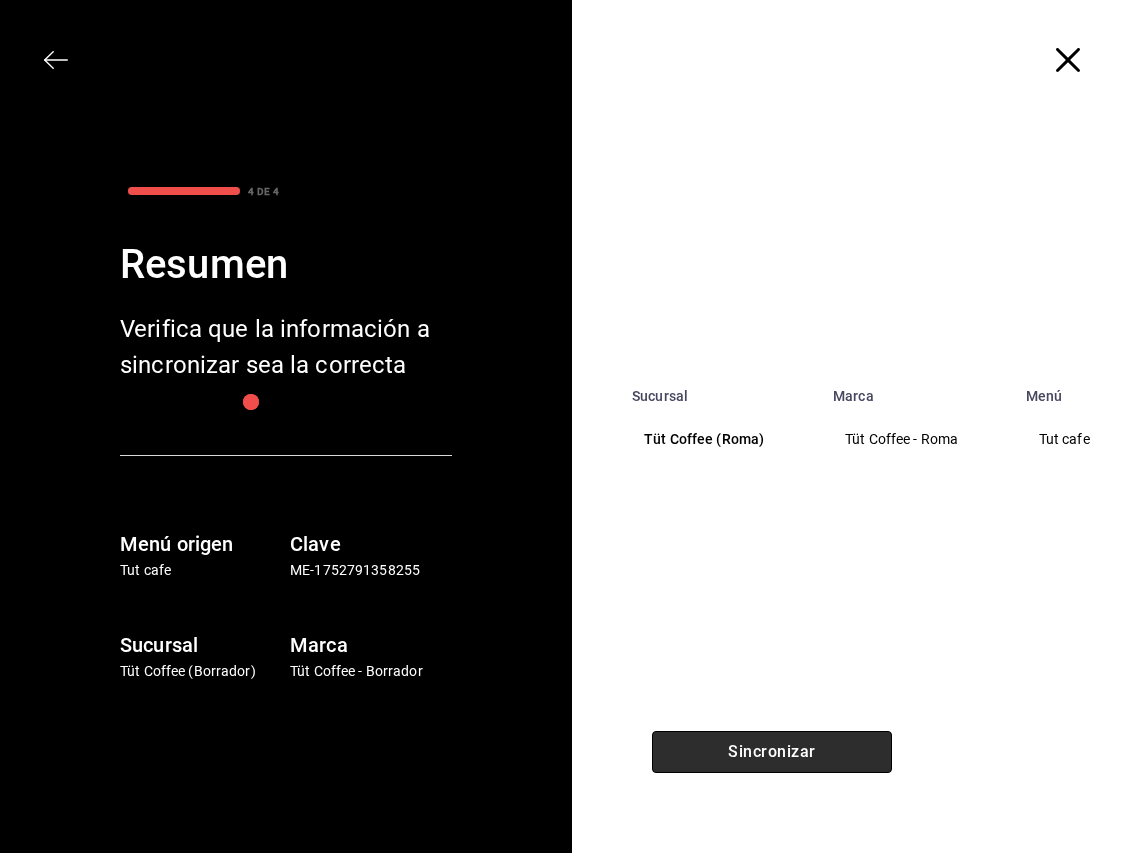 click on "Sincronizar" at bounding box center [772, 752] 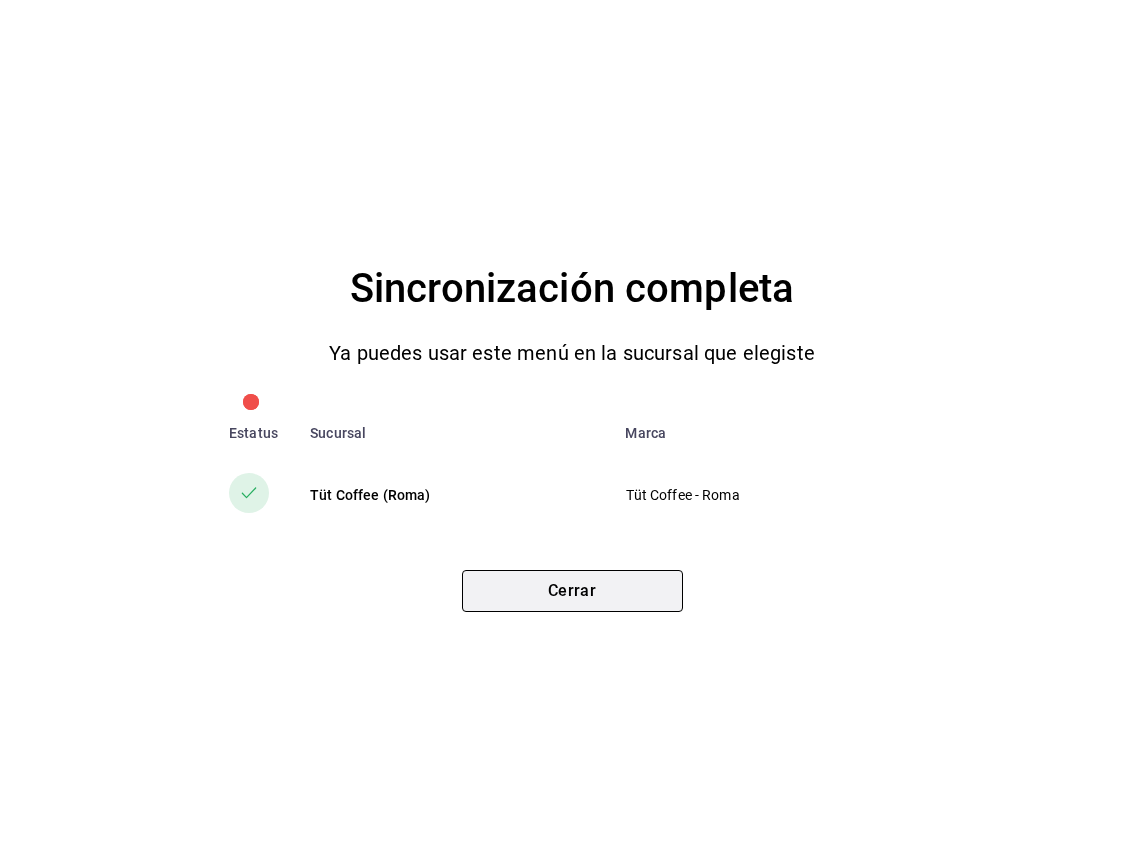 click on "Cerrar" at bounding box center (572, 591) 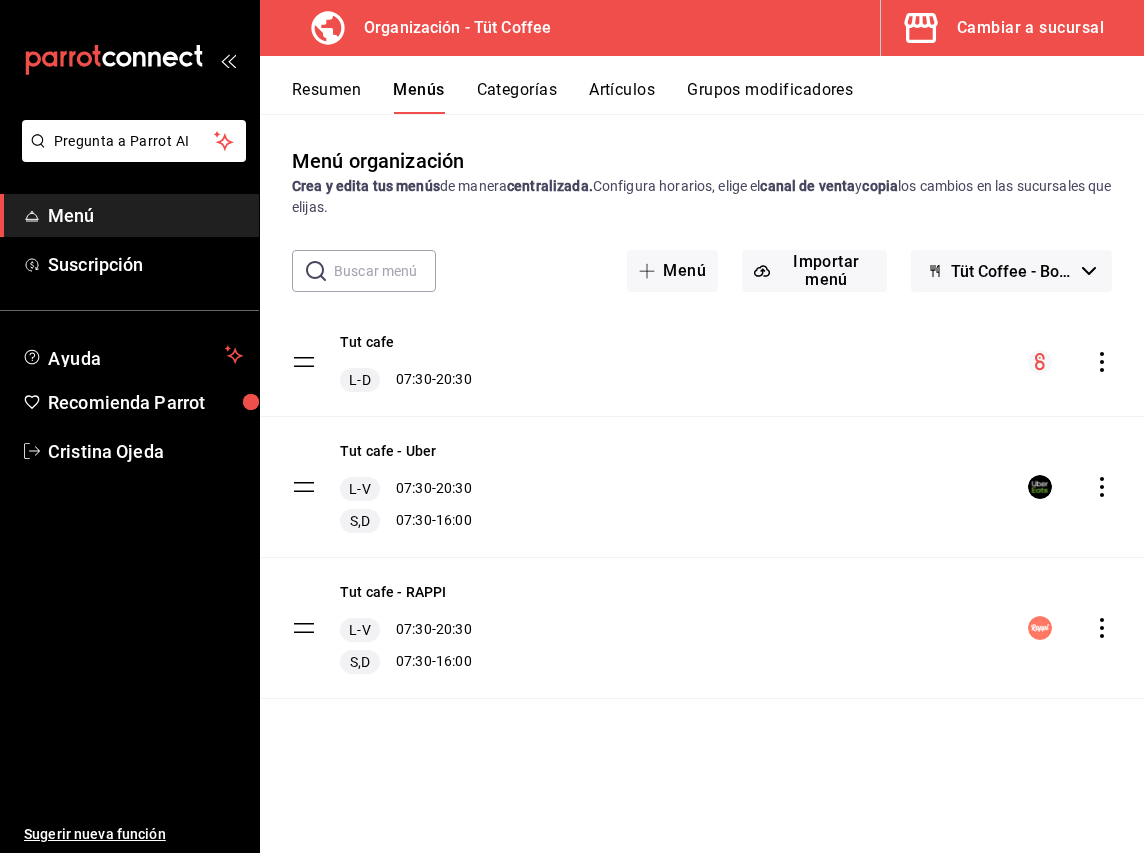 click 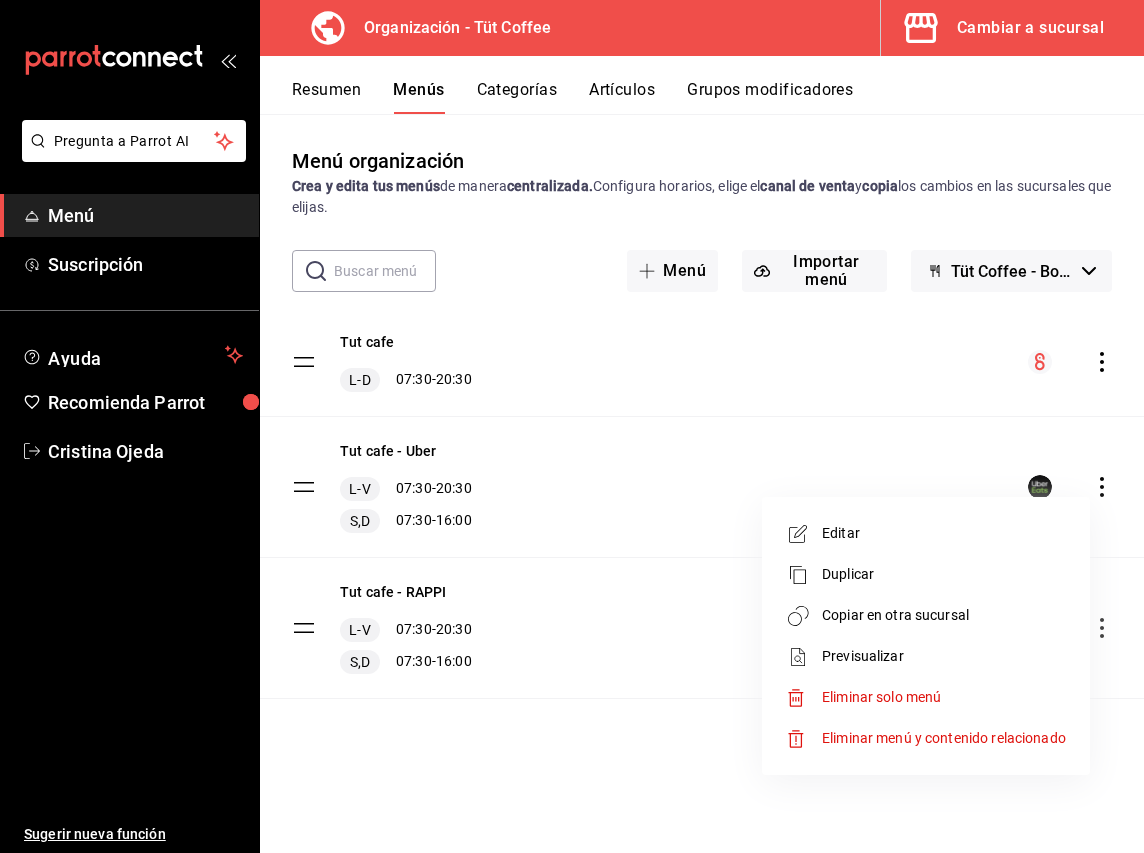 click at bounding box center (572, 426) 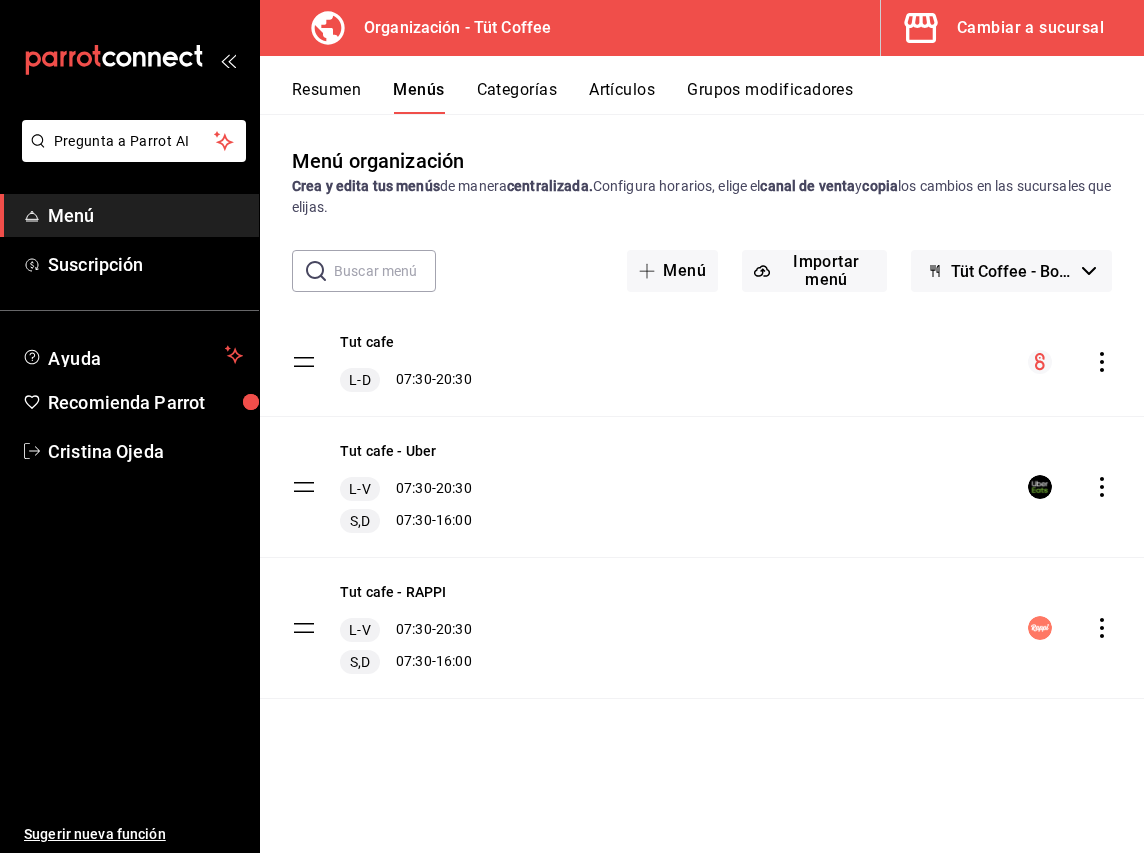 click on "Cambiar a sucursal" at bounding box center (1030, 28) 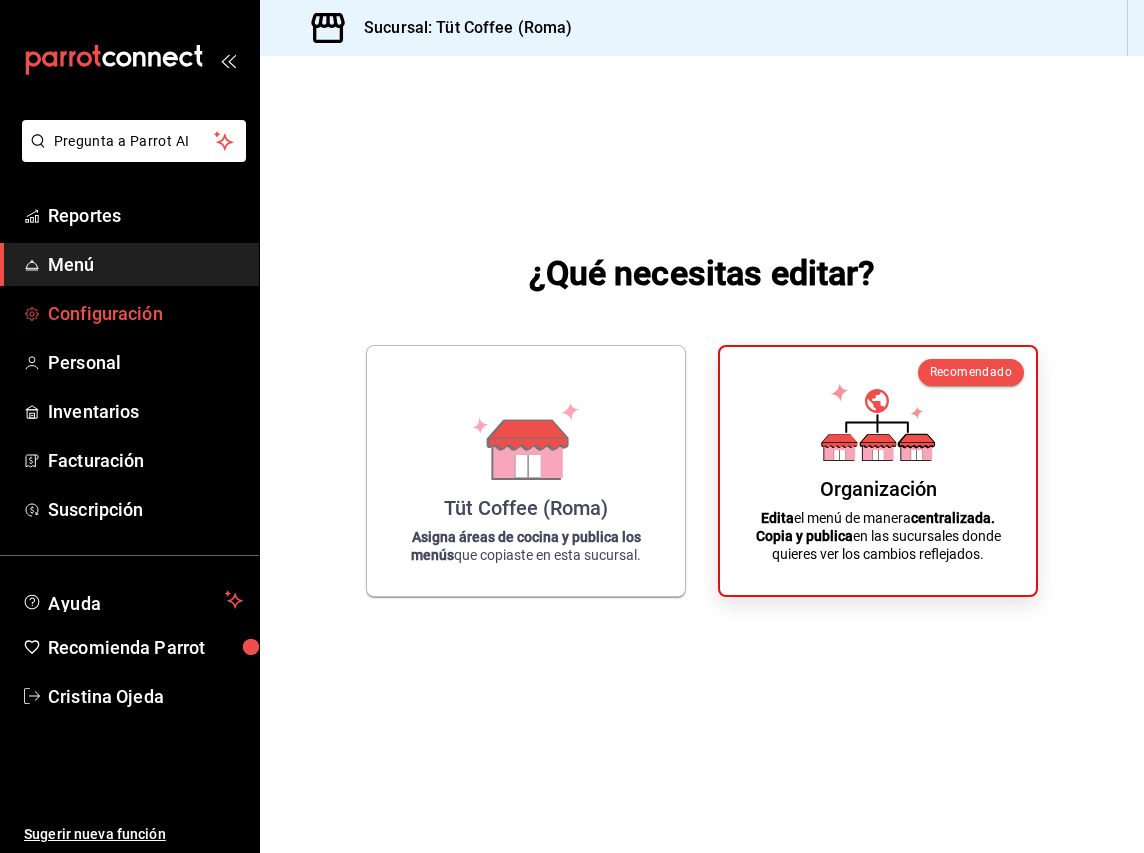 click on "Configuración" at bounding box center (145, 313) 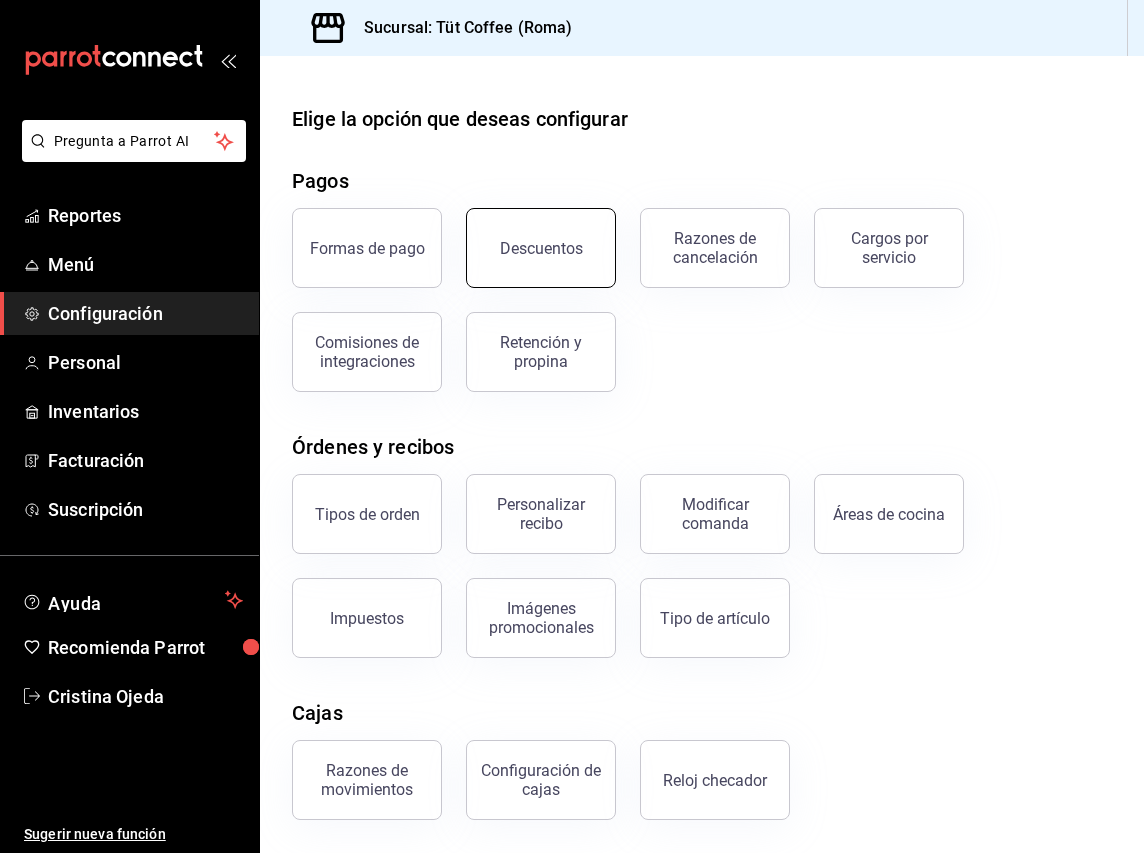 click on "Descuentos" at bounding box center [541, 248] 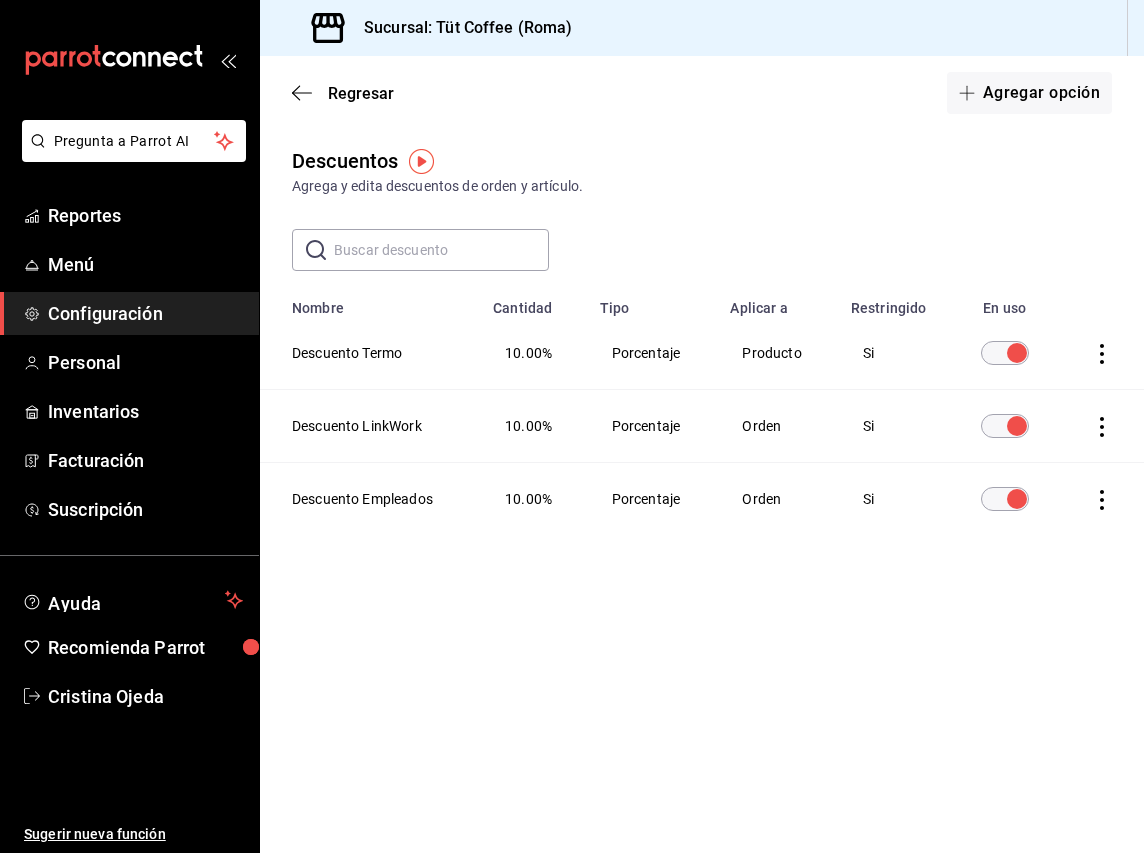 click 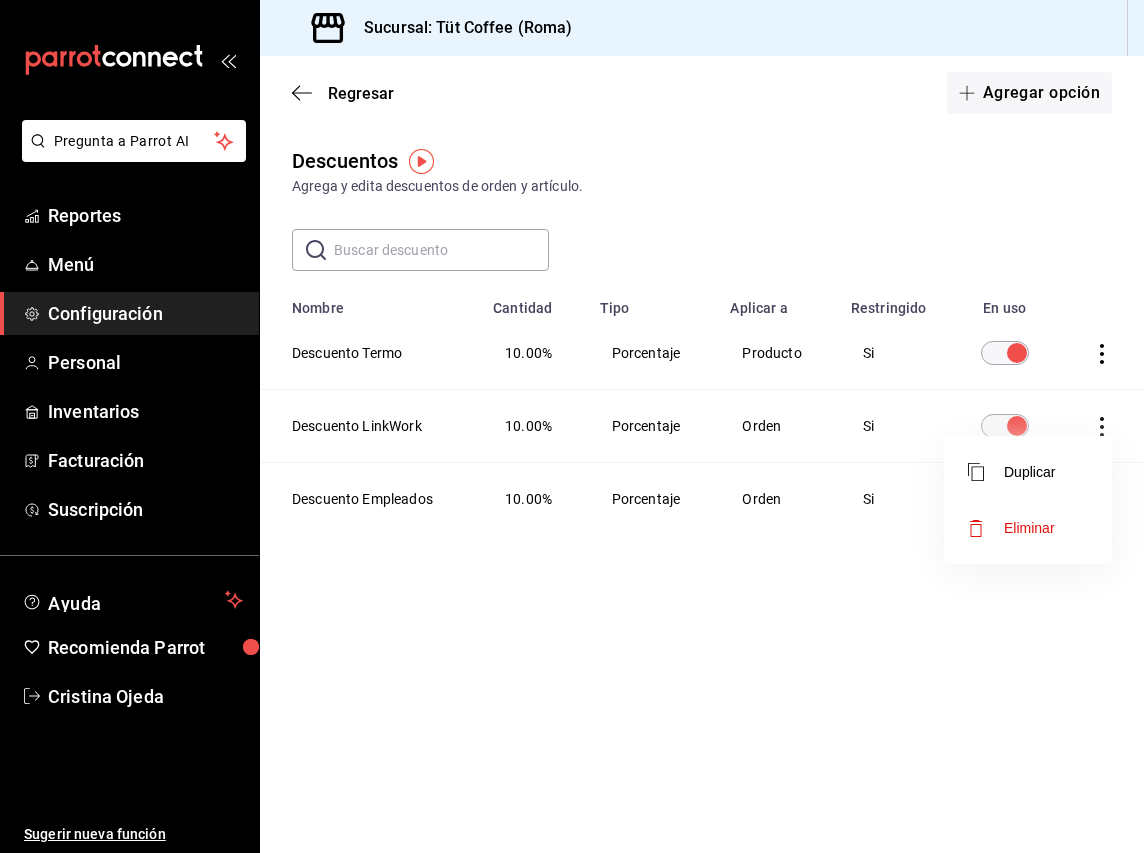 click at bounding box center (572, 426) 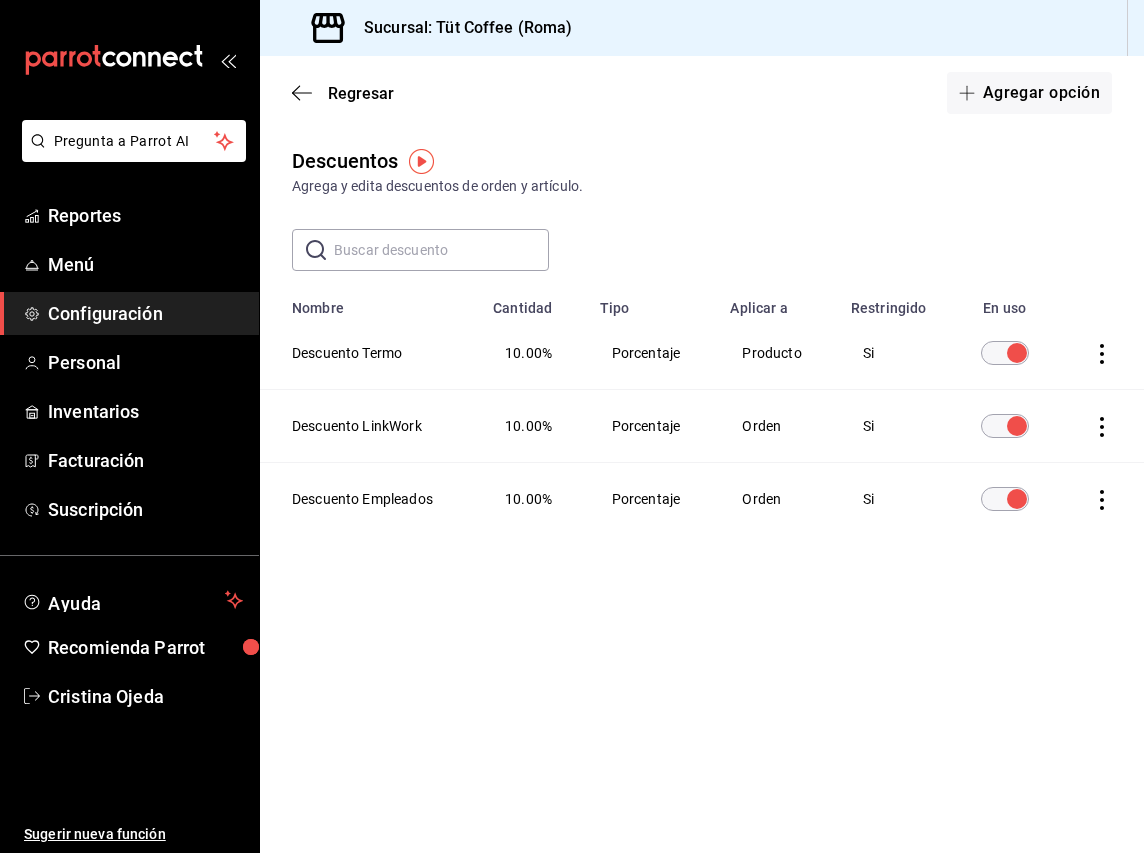 click on "Si" at bounding box center [895, 499] 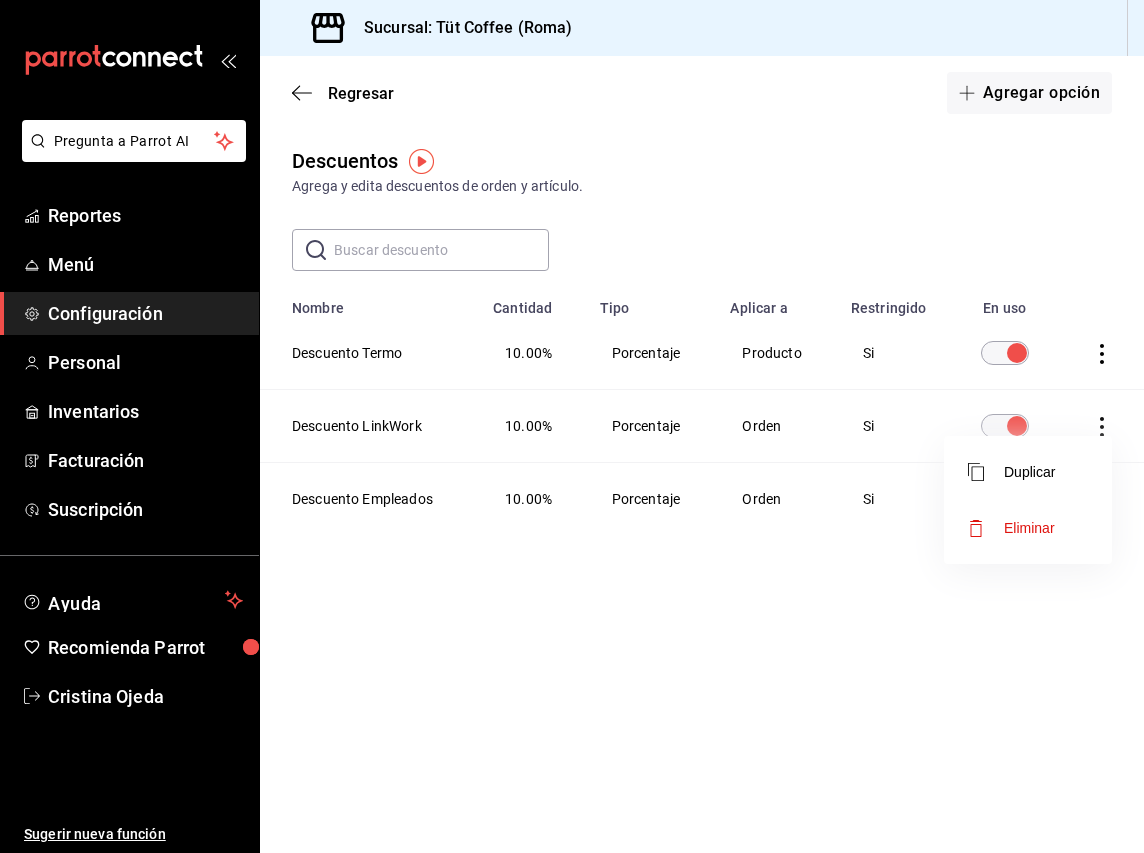 click at bounding box center (572, 426) 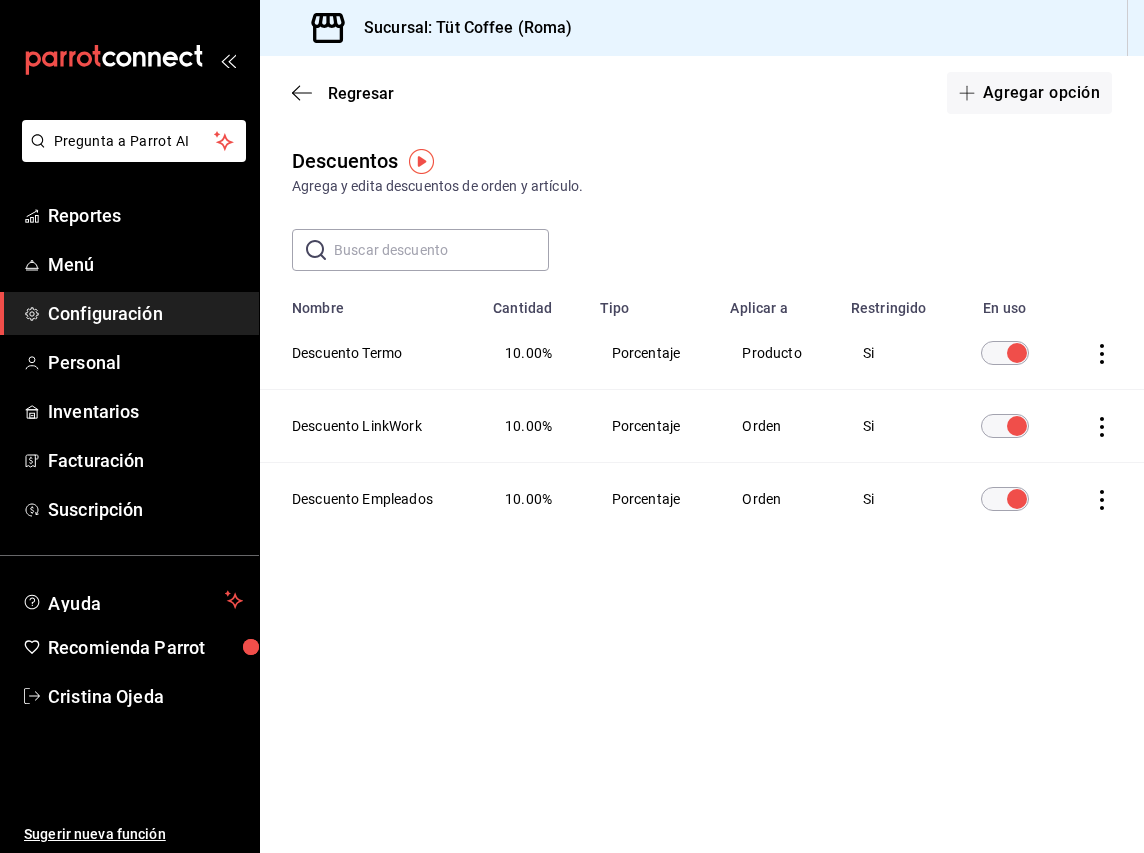 click at bounding box center (1017, 499) 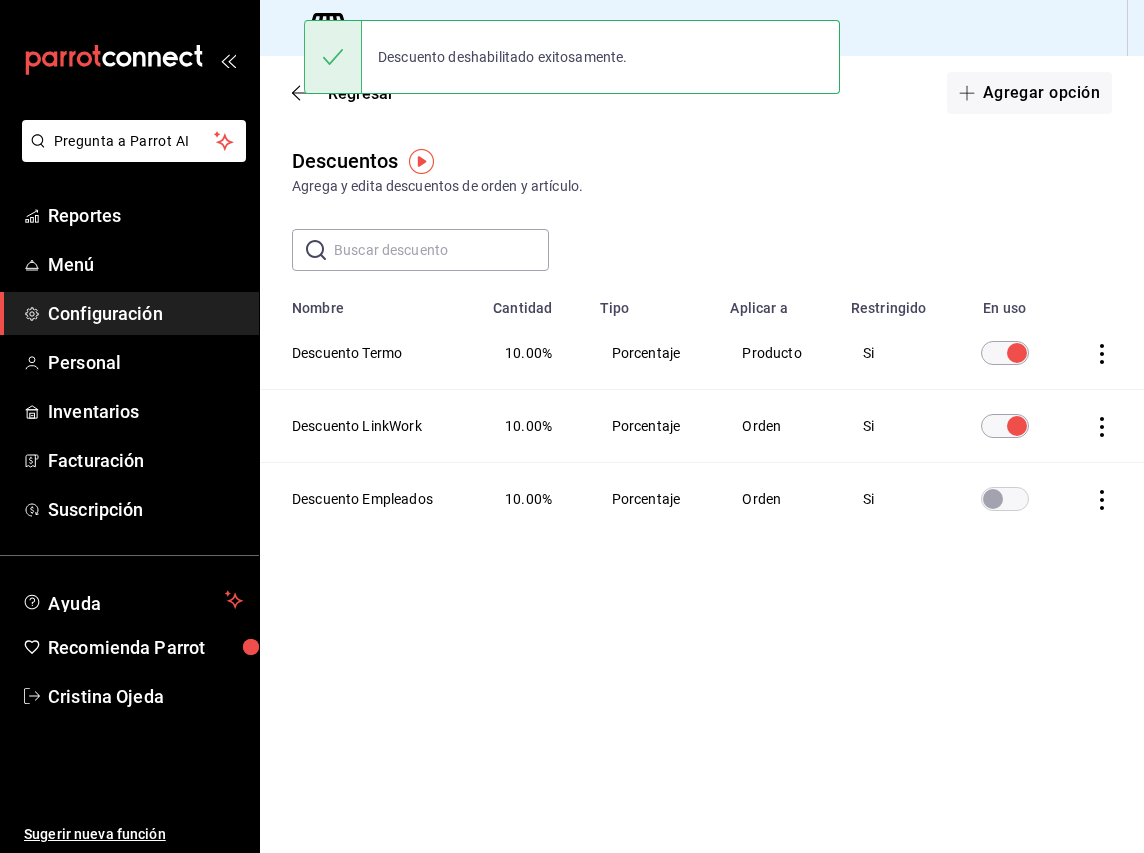 click at bounding box center (993, 499) 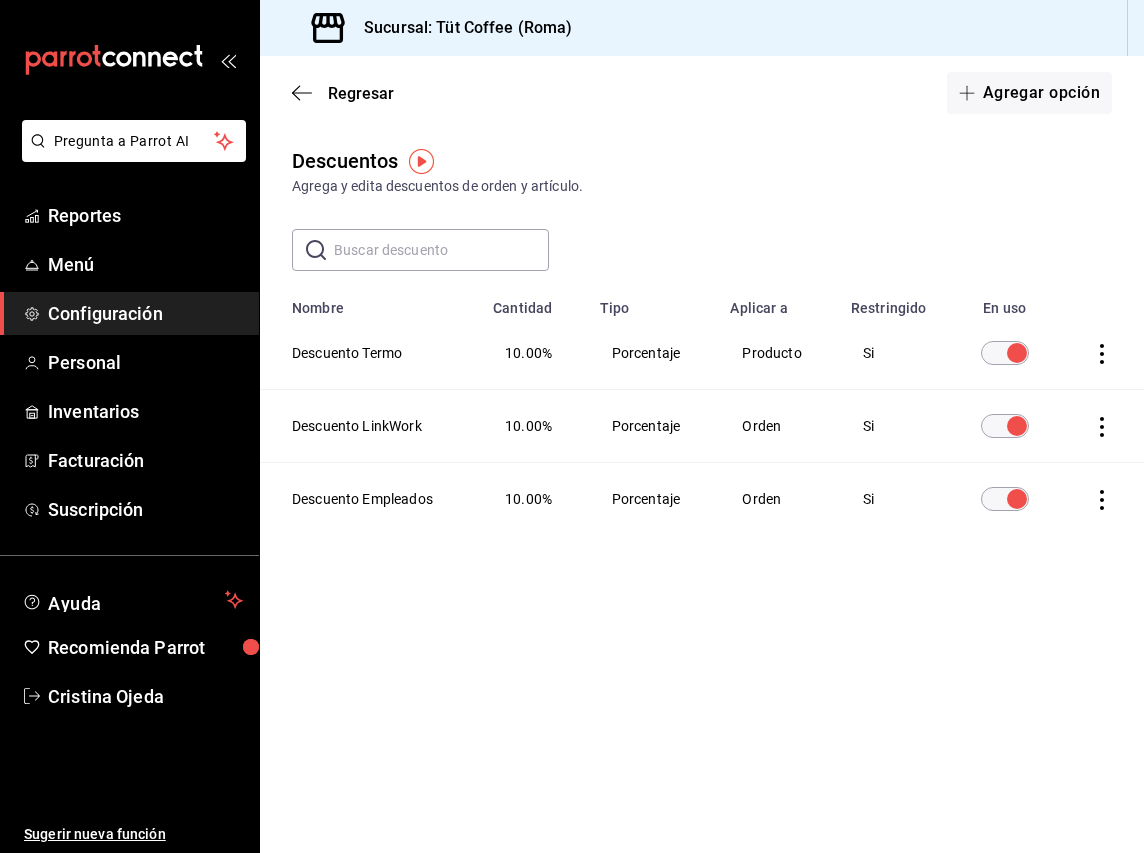 click 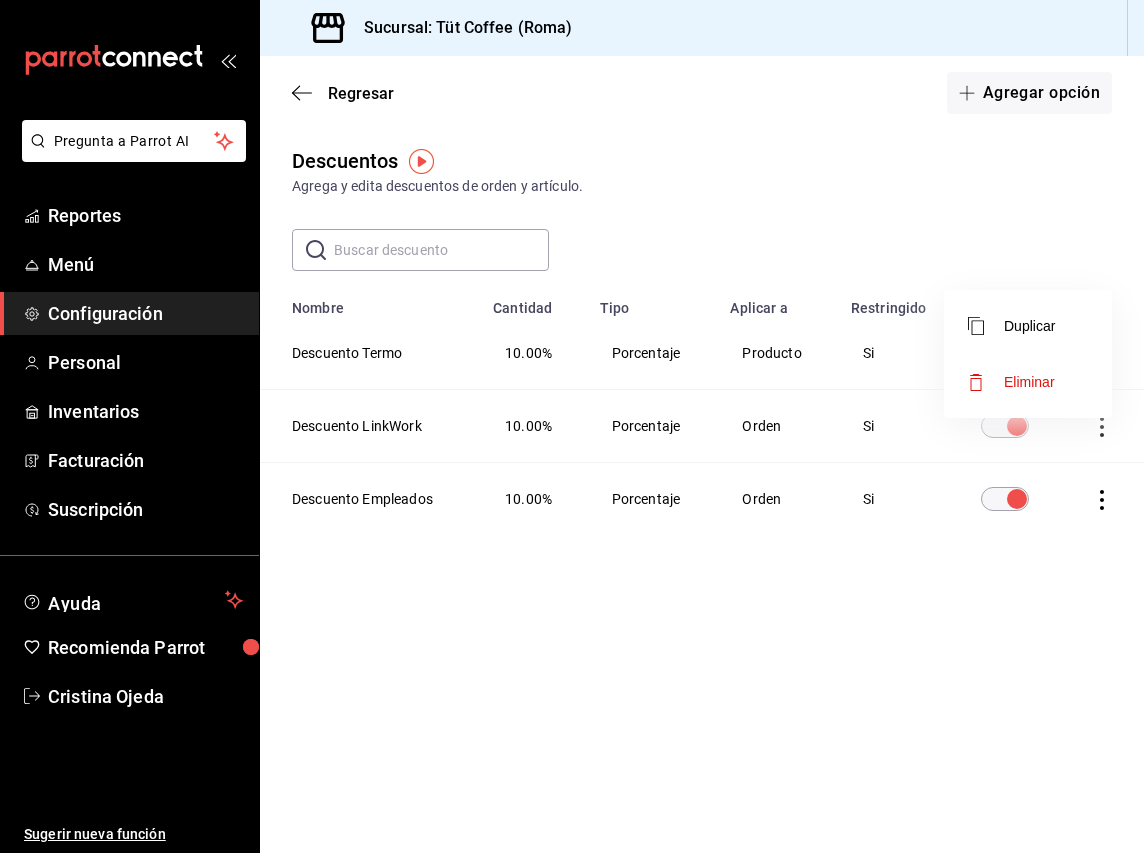 click on "Eliminar" at bounding box center (1029, 382) 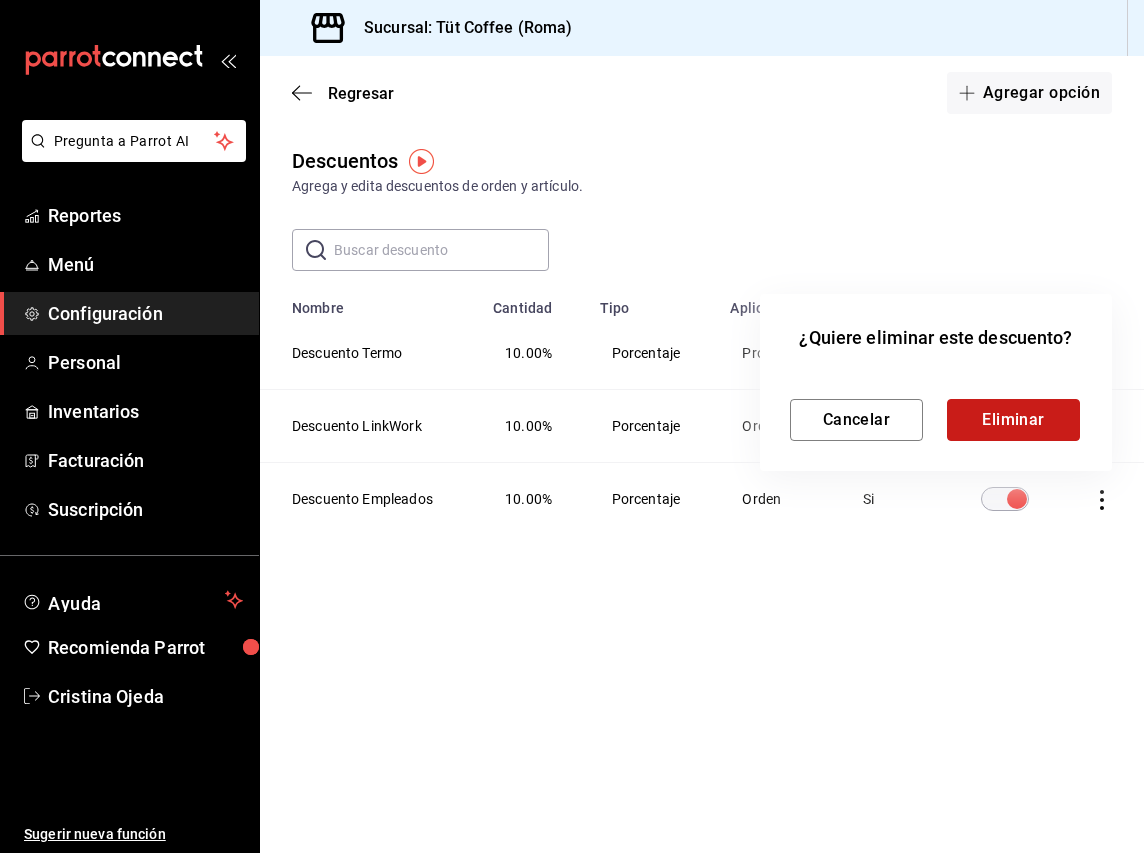 click on "Eliminar" at bounding box center [1013, 420] 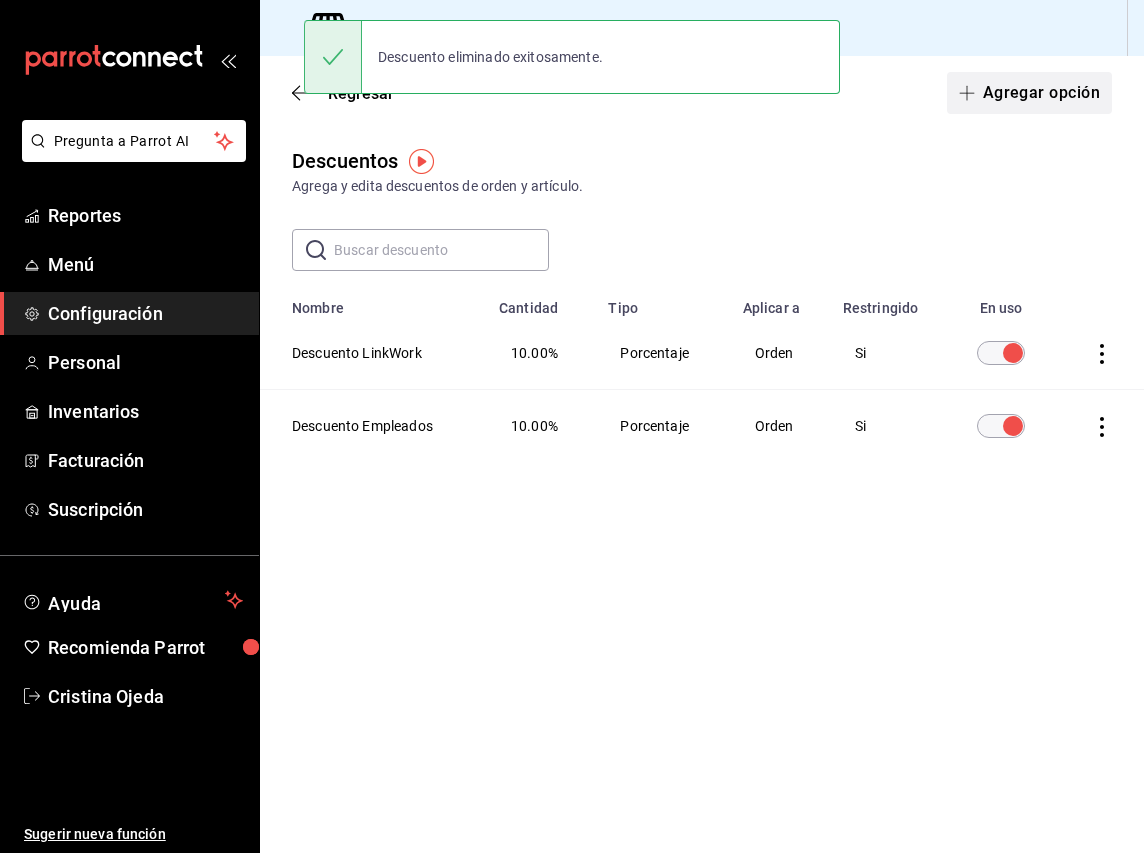 click on "Agregar opción" at bounding box center (1029, 93) 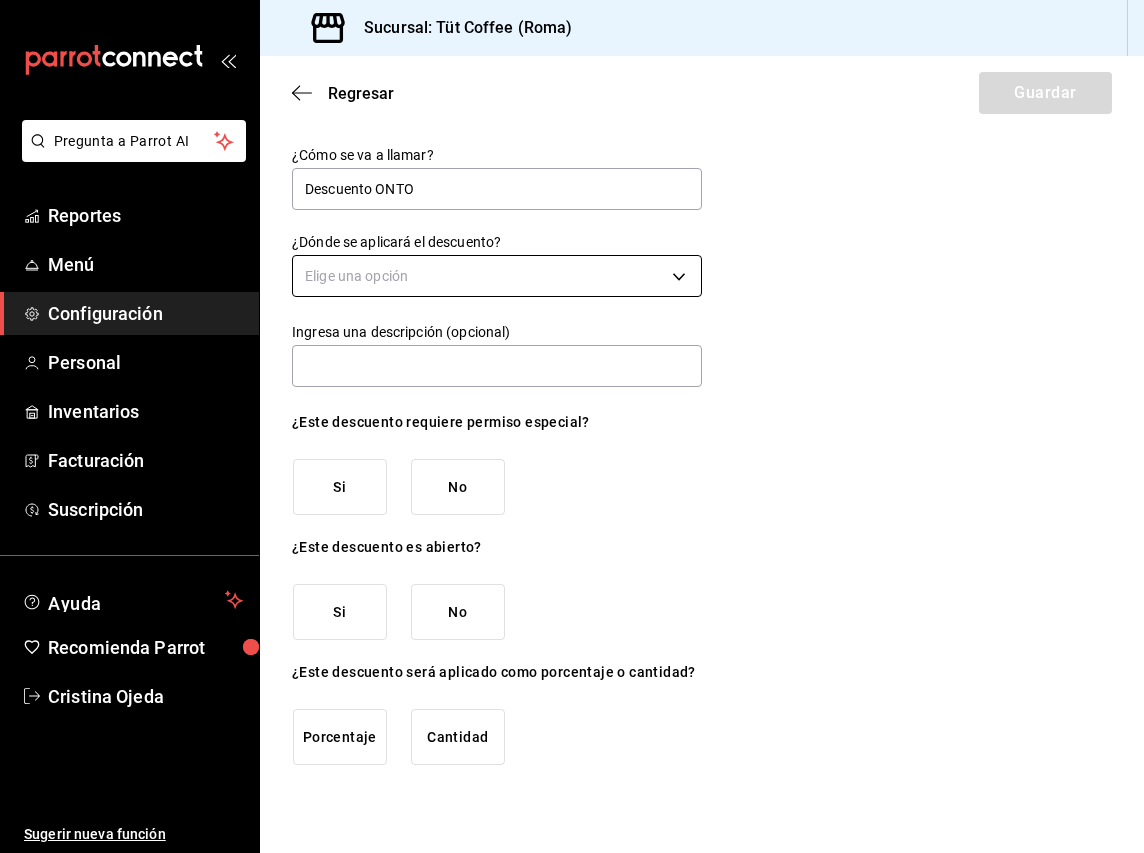 type on "Descuento ONTO" 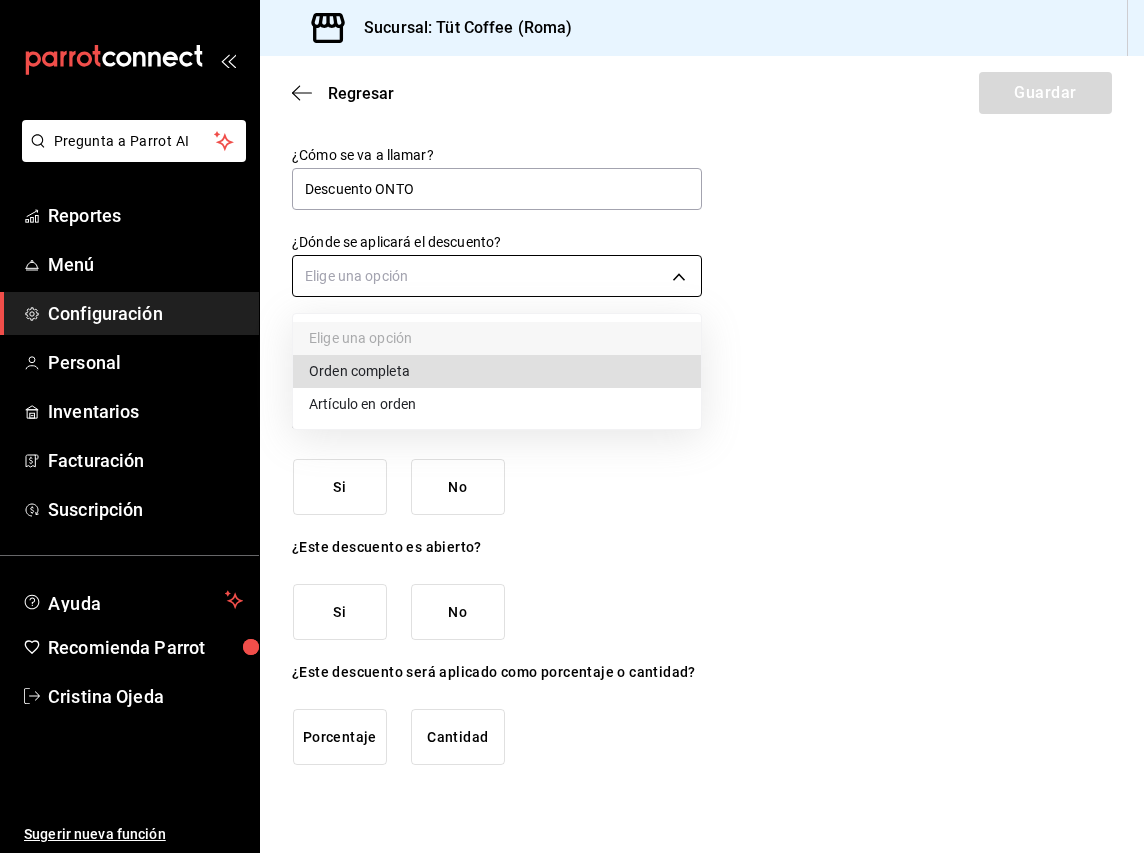 click on "Pregunta a Parrot AI Reportes   Menú   Configuración   Personal   Inventarios   Facturación   Suscripción   Ayuda Recomienda Parrot   [FIRST] [LAST]   Sugerir nueva función   Sucursal: Tüt Coffee (Roma) Regresar Guardar ¿Cómo se va a llamar? Descuento ONTO ¿Dónde se aplicará el descuento? Elige una opción Ingresa una descripción (opcional) ¿Este descuento requiere permiso especial? Si No ¿Este descuento es abierto? Si No ¿Este descuento será aplicado como porcentaje o cantidad? Porcentaje Cantidad GANA 1 MES GRATIS EN TU SUSCRIPCIÓN AQUÍ ¿Recuerdas cómo empezó tu restaurante?
Hoy puedes ayudar a un colega a tener el mismo cambio que tú viviste.
Recomienda Parrot directamente desde tu Portal Administrador.
Es fácil y rápido.
🎁 Por cada restaurante que se una, ganas 1 mes gratis. Pregunta a Parrot AI Reportes   Menú   Configuración   Personal   Inventarios   Facturación   Suscripción   Ayuda Recomienda Parrot   [FIRST] [LAST]   Sugerir nueva función   Visitar centro de ayuda" at bounding box center (572, 426) 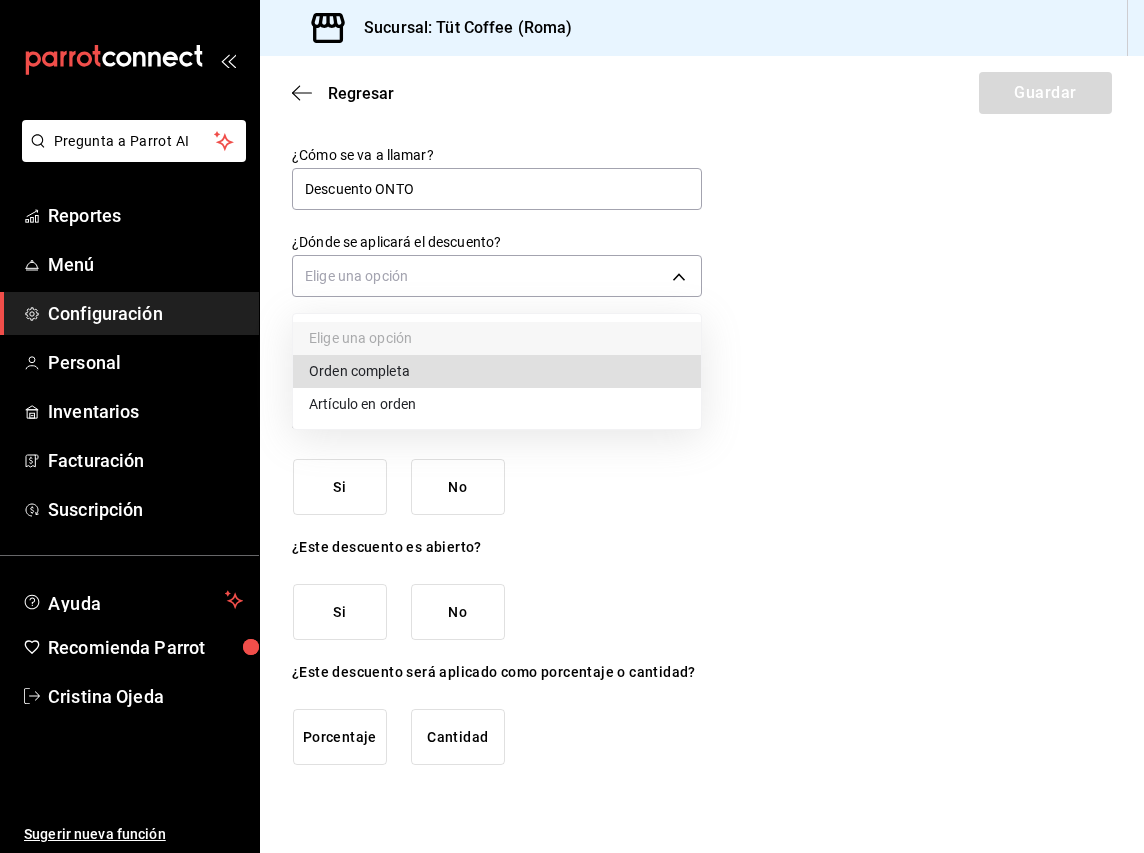 click on "Orden completa" at bounding box center (497, 371) 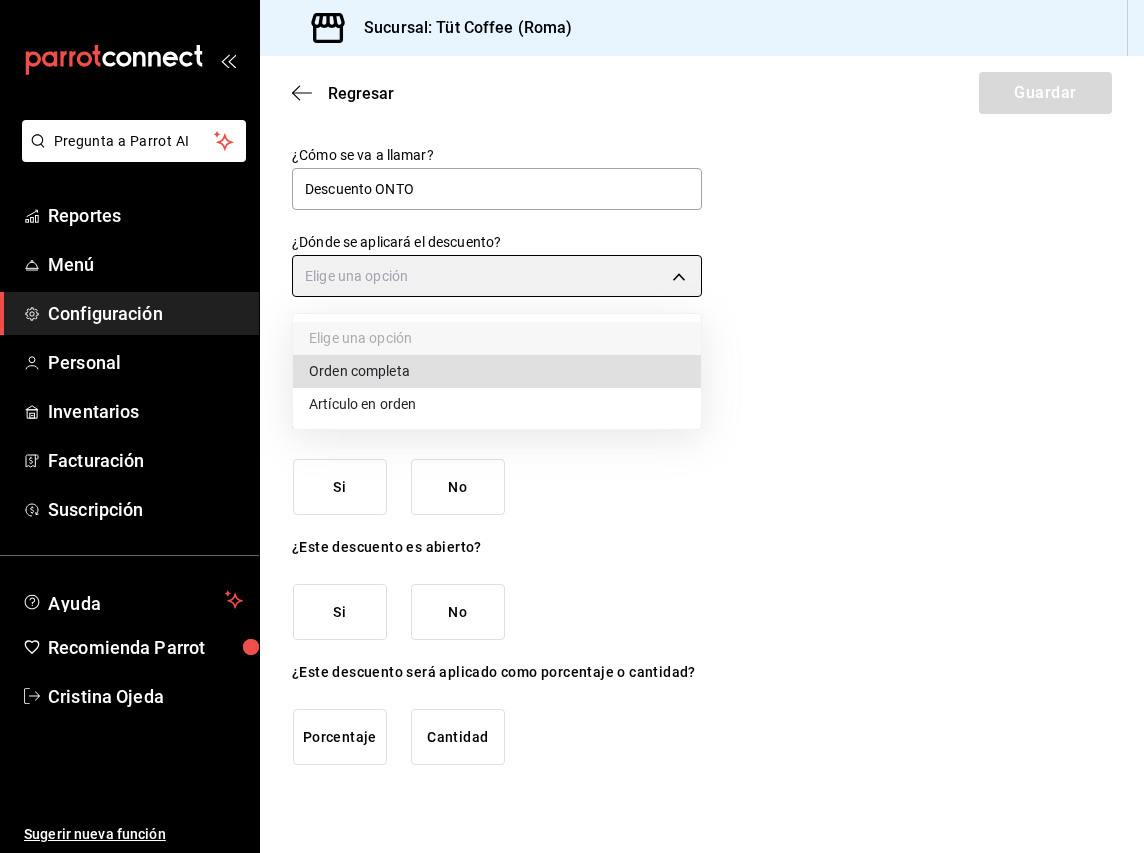 type on "ORDER" 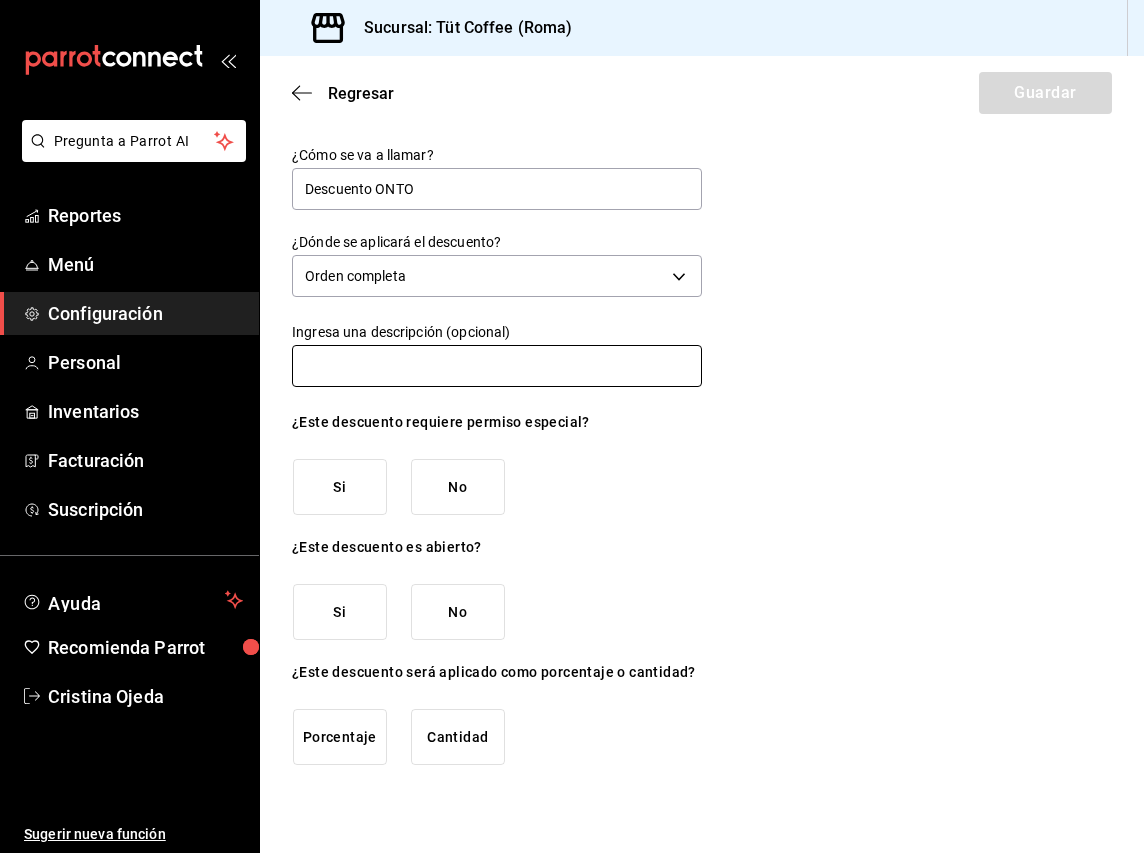 click at bounding box center (497, 366) 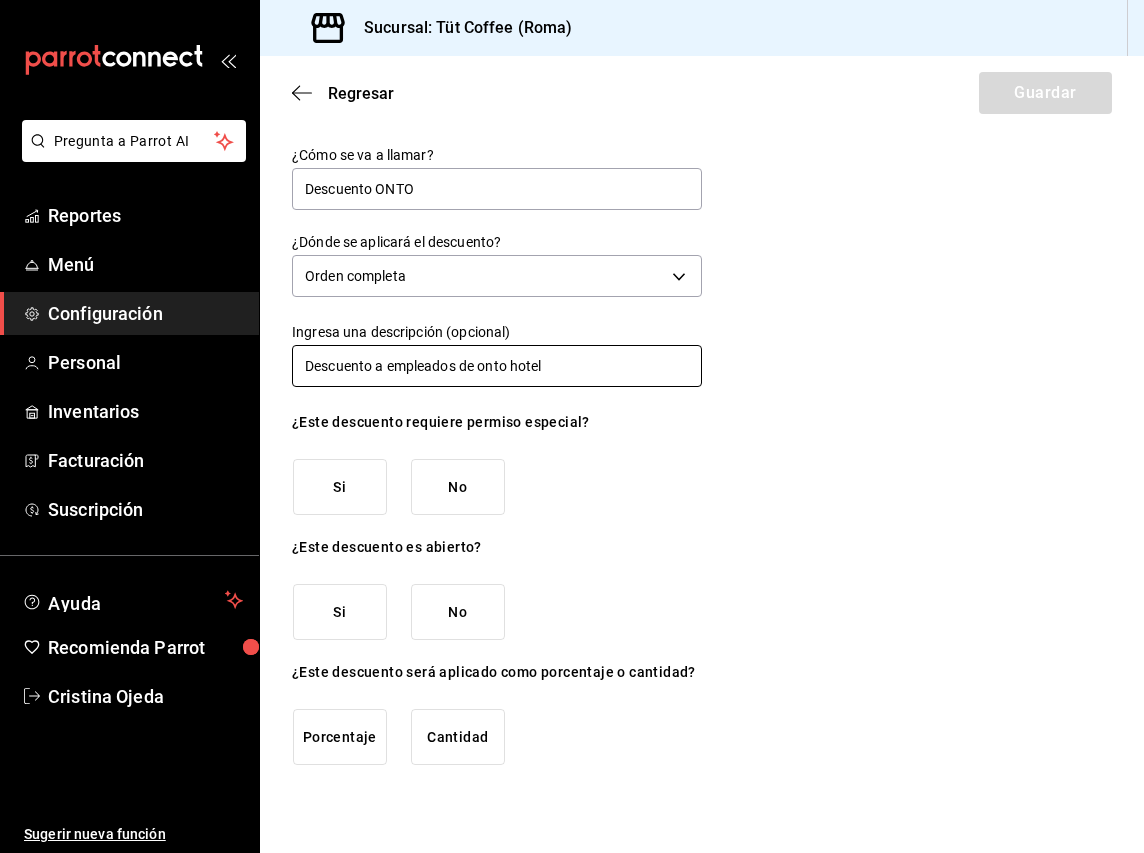 type on "Descuento a empleados de onto hotel" 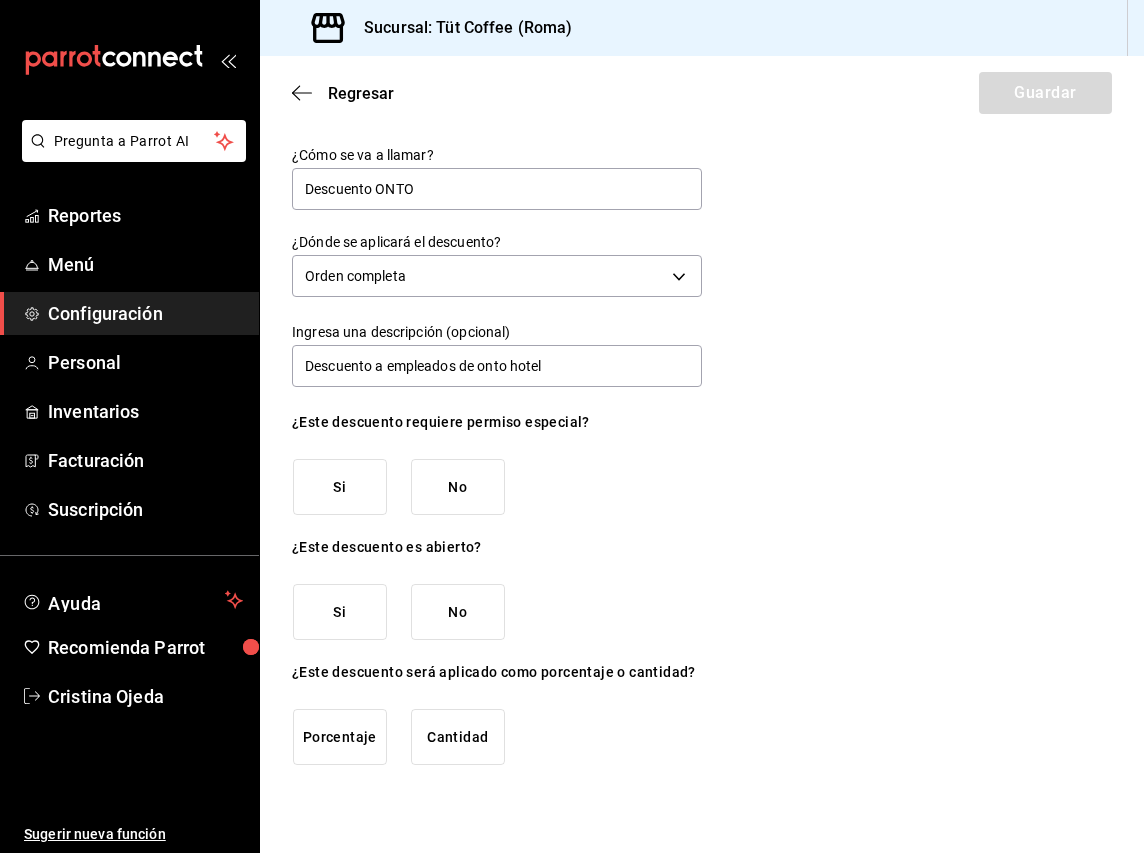 click on "No" at bounding box center (458, 487) 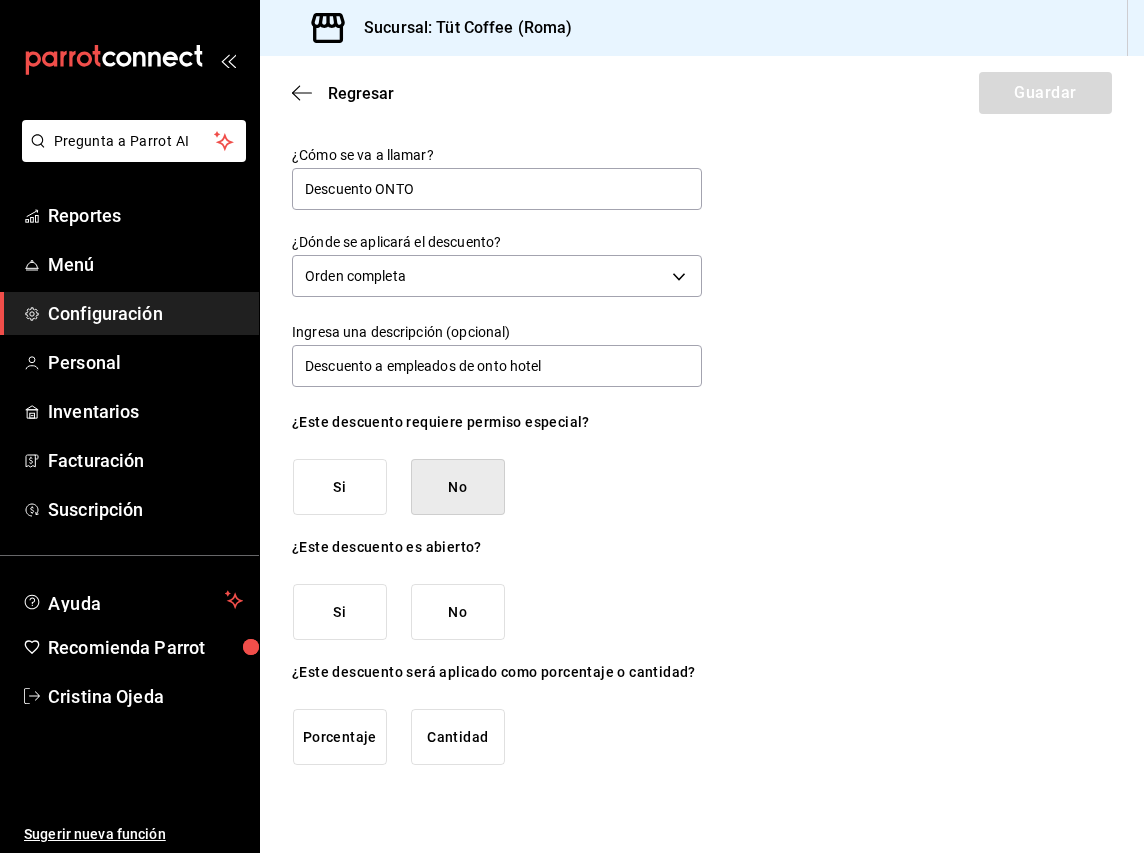 click on "Si" at bounding box center [340, 612] 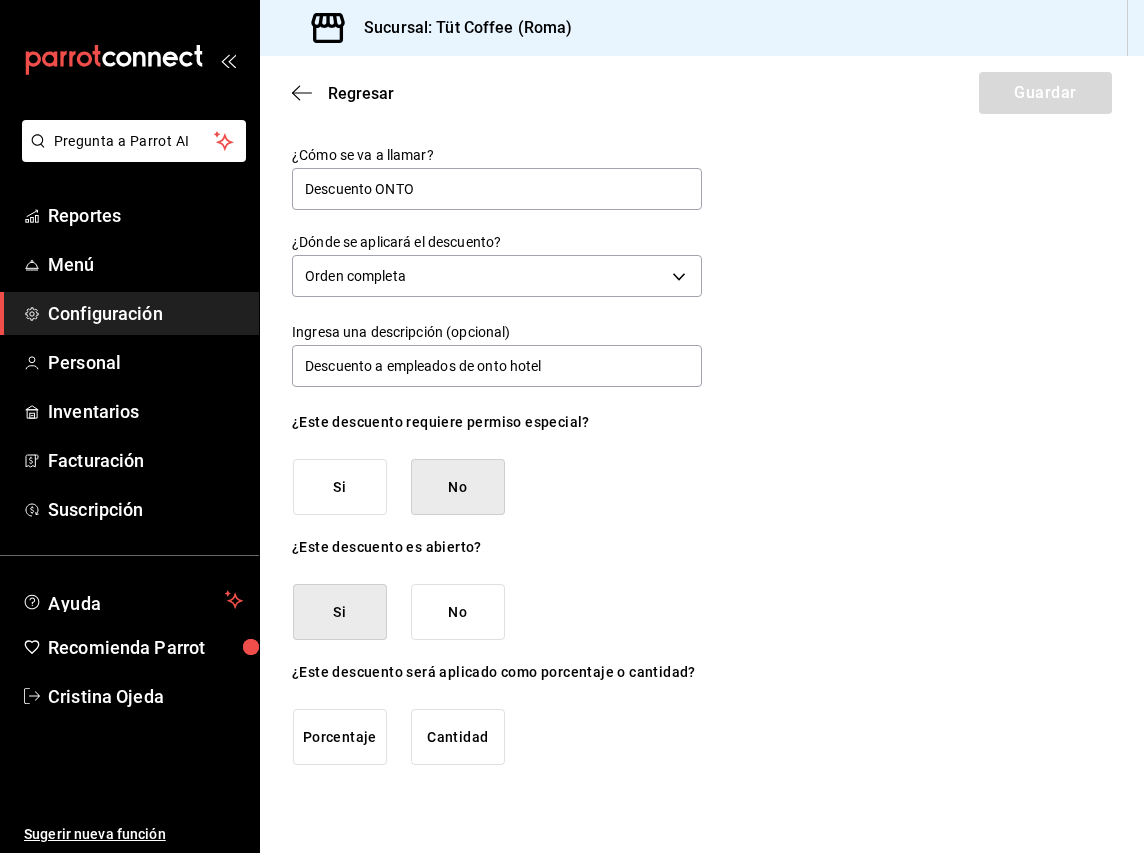 click on "Porcentaje" at bounding box center [340, 737] 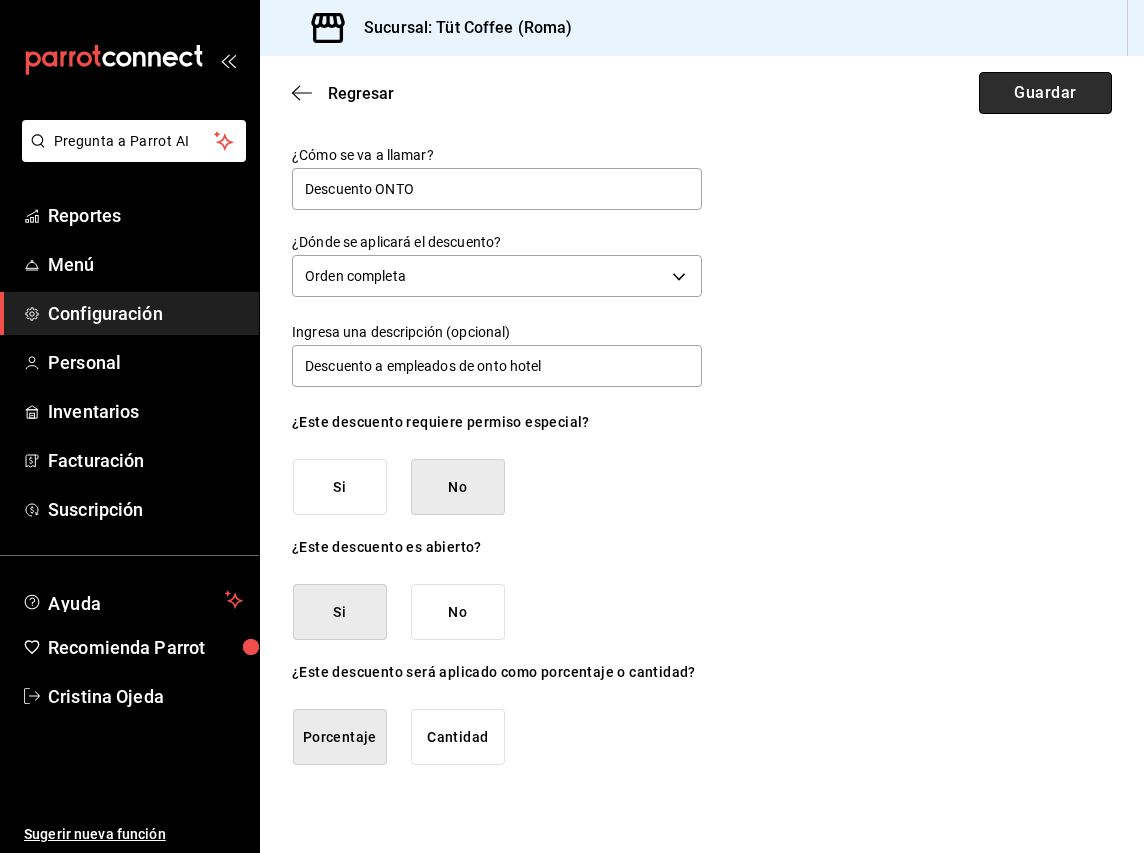 click on "Guardar" at bounding box center (1045, 93) 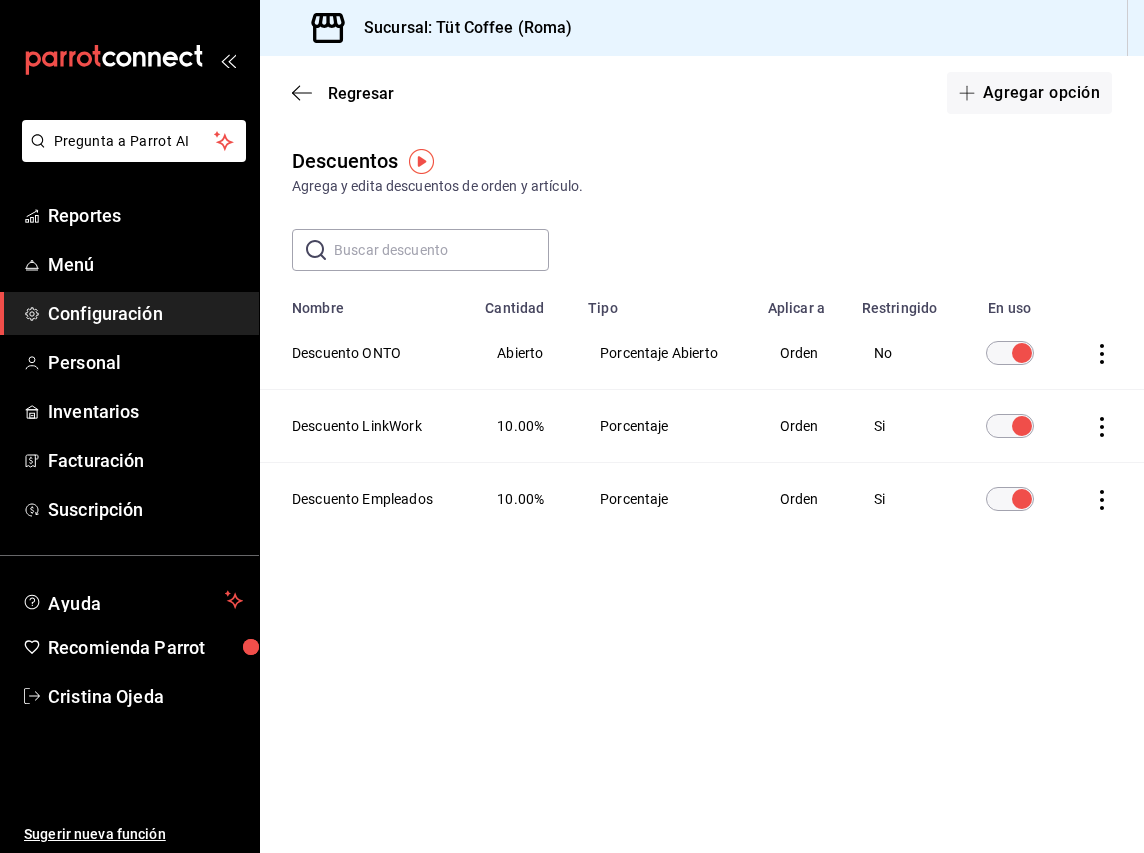 click 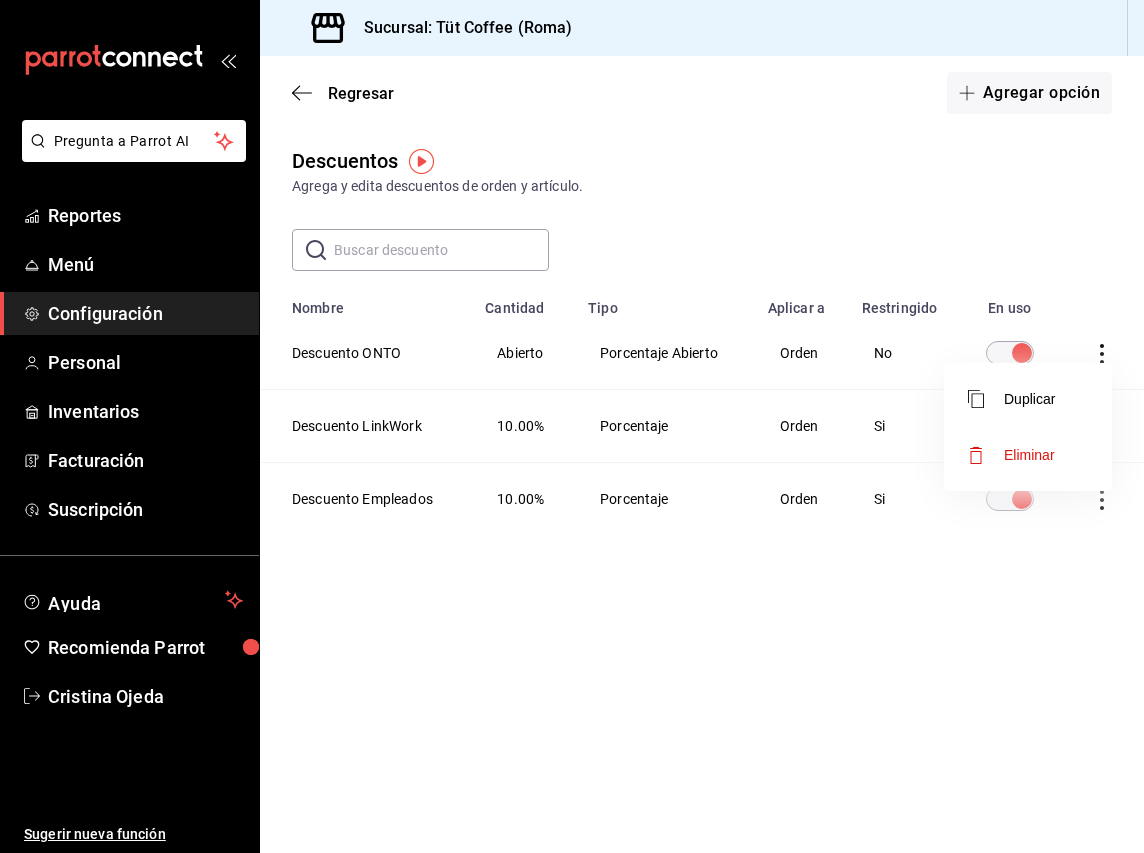 click on "Eliminar" at bounding box center (1029, 455) 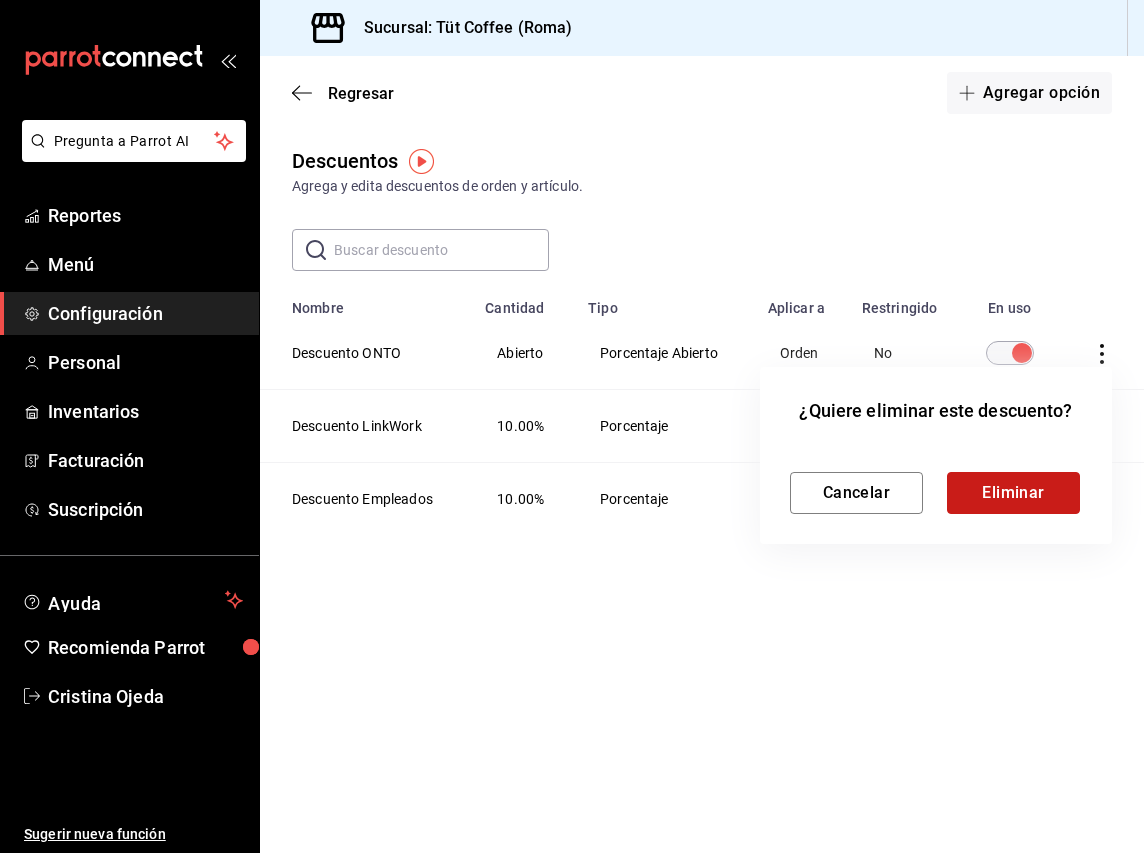 click on "Eliminar" at bounding box center (1013, 493) 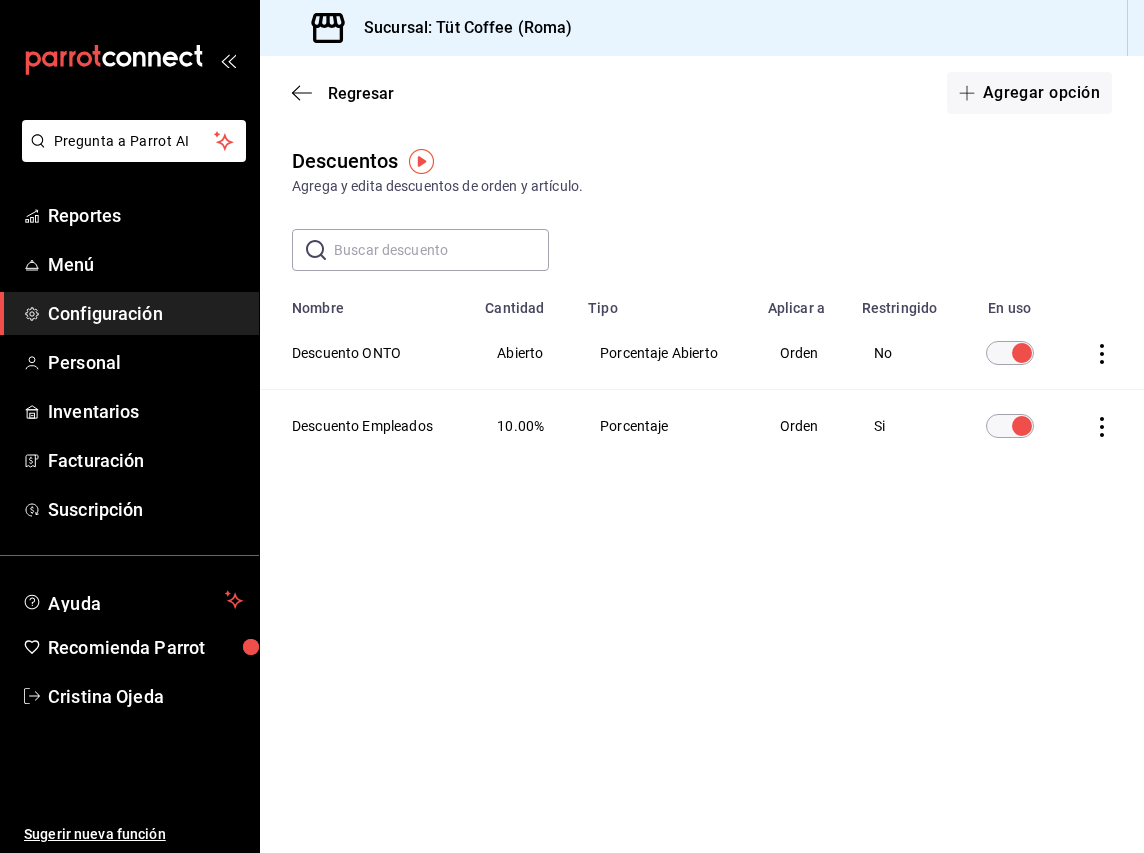 click 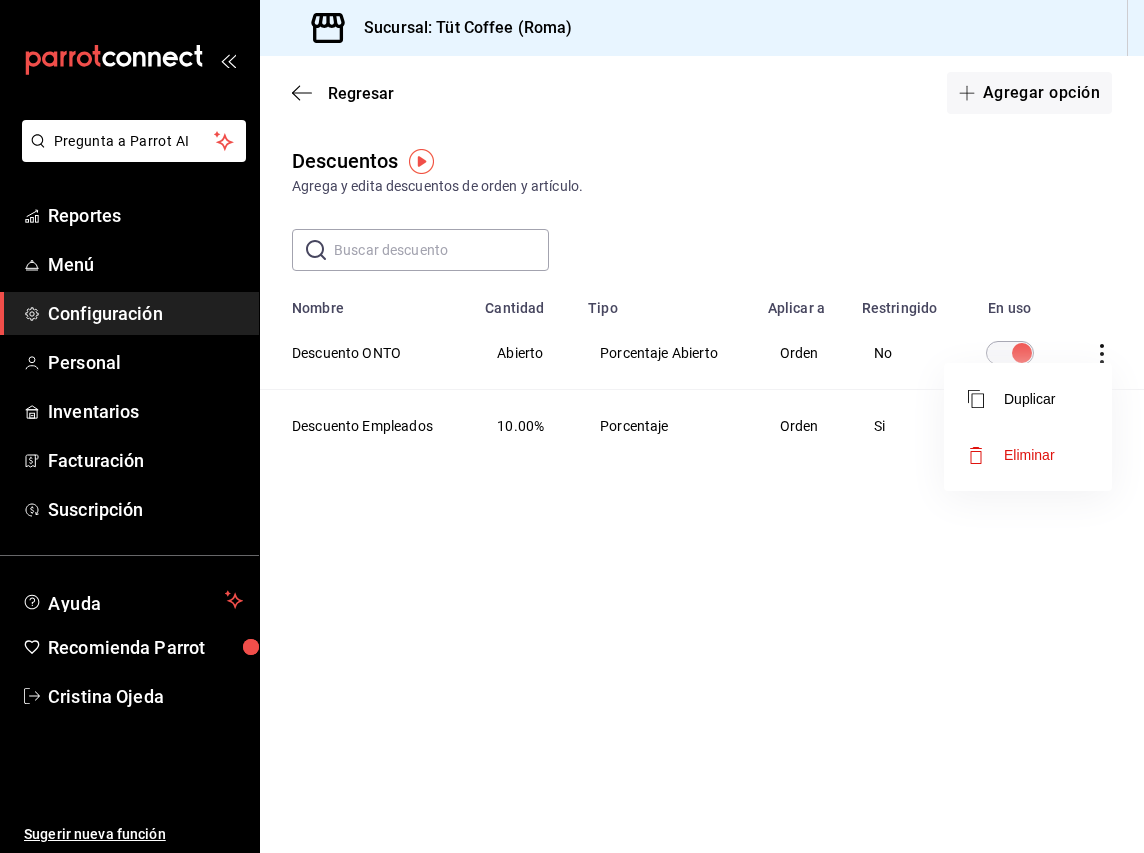 click on "Eliminar" at bounding box center (1029, 455) 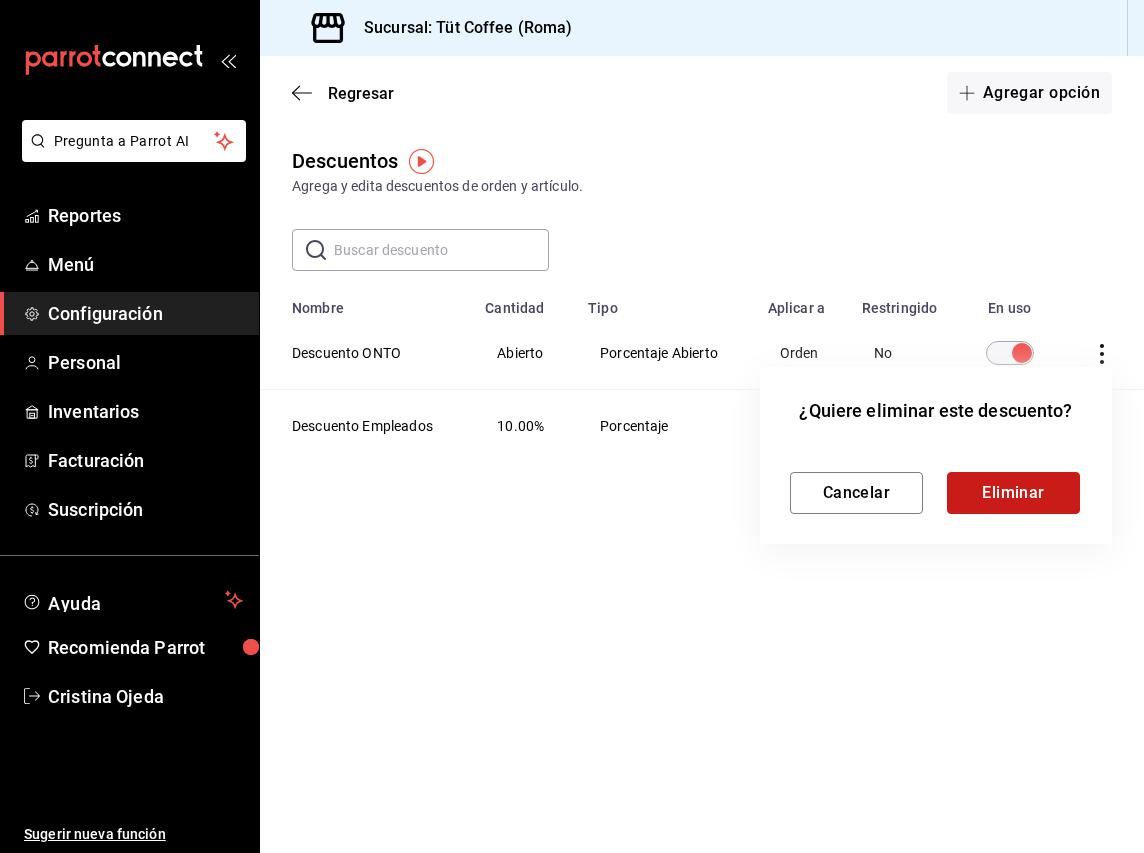 click on "Eliminar" at bounding box center (1013, 493) 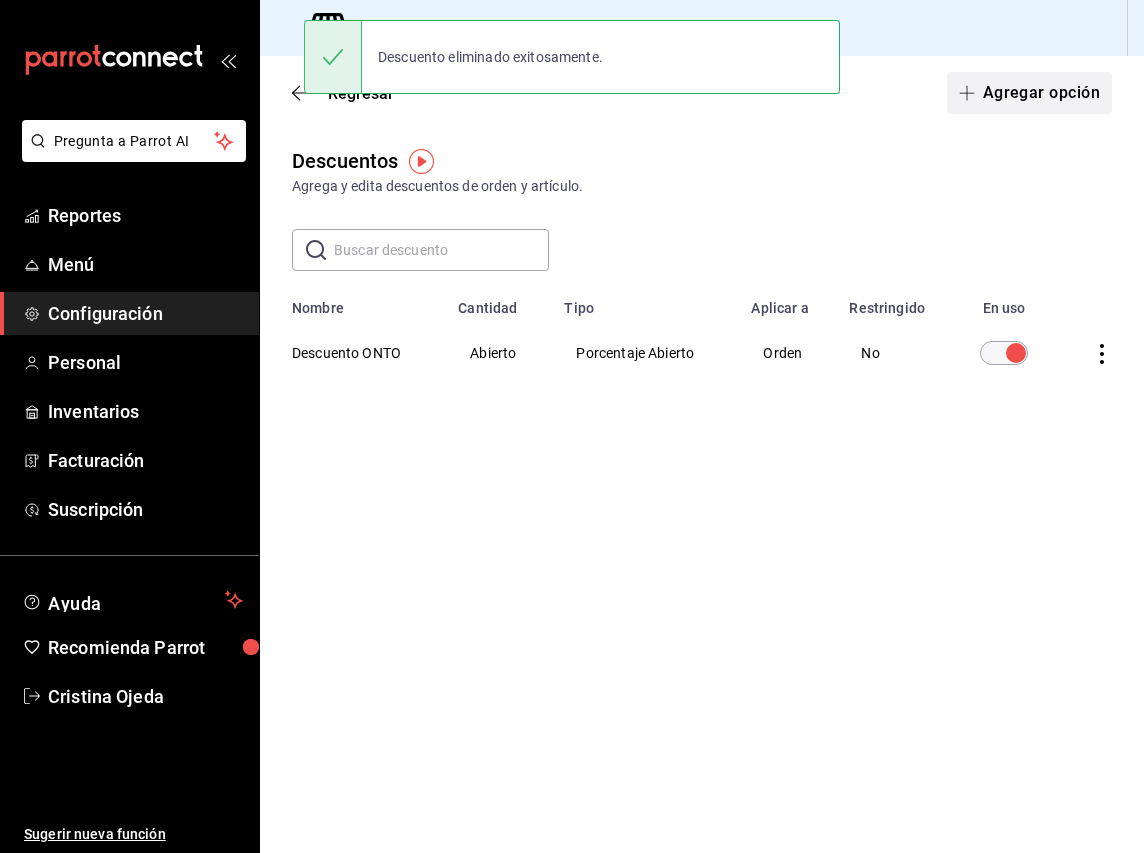 click on "Agregar opción" at bounding box center (1029, 93) 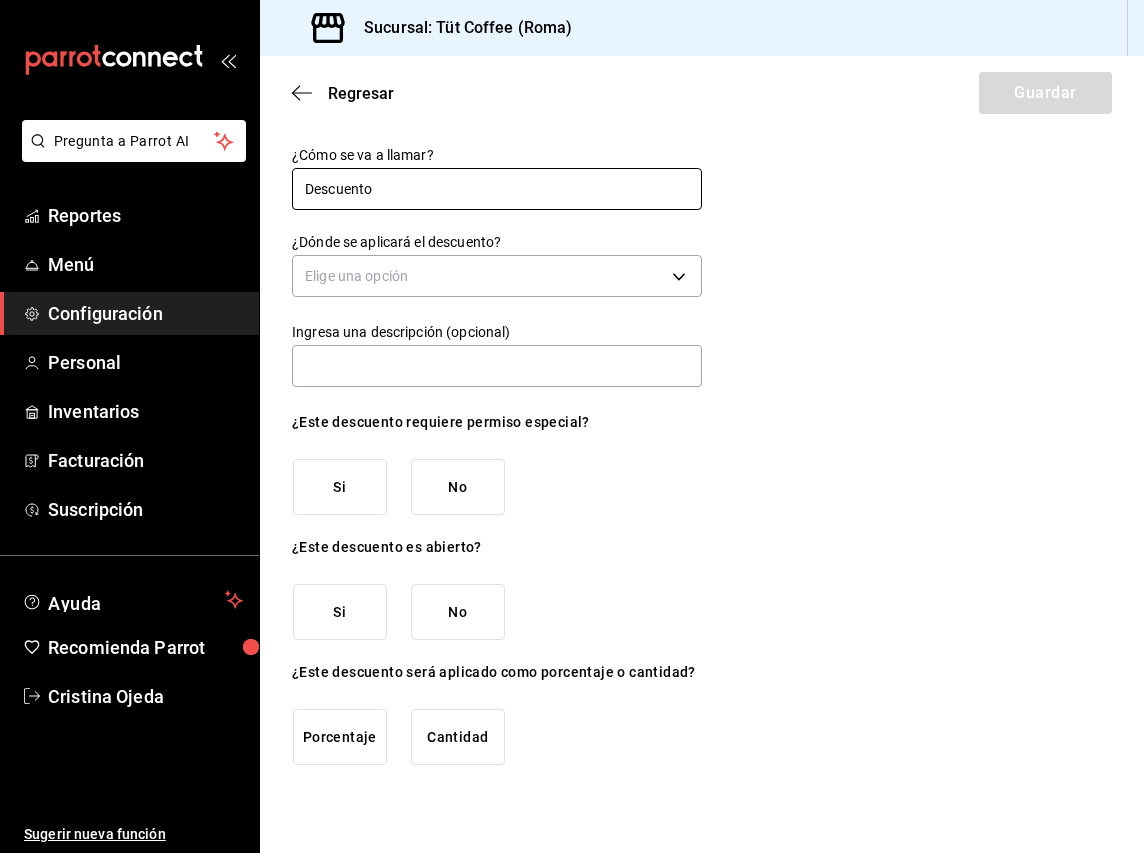 type on "Descuento Empleados" 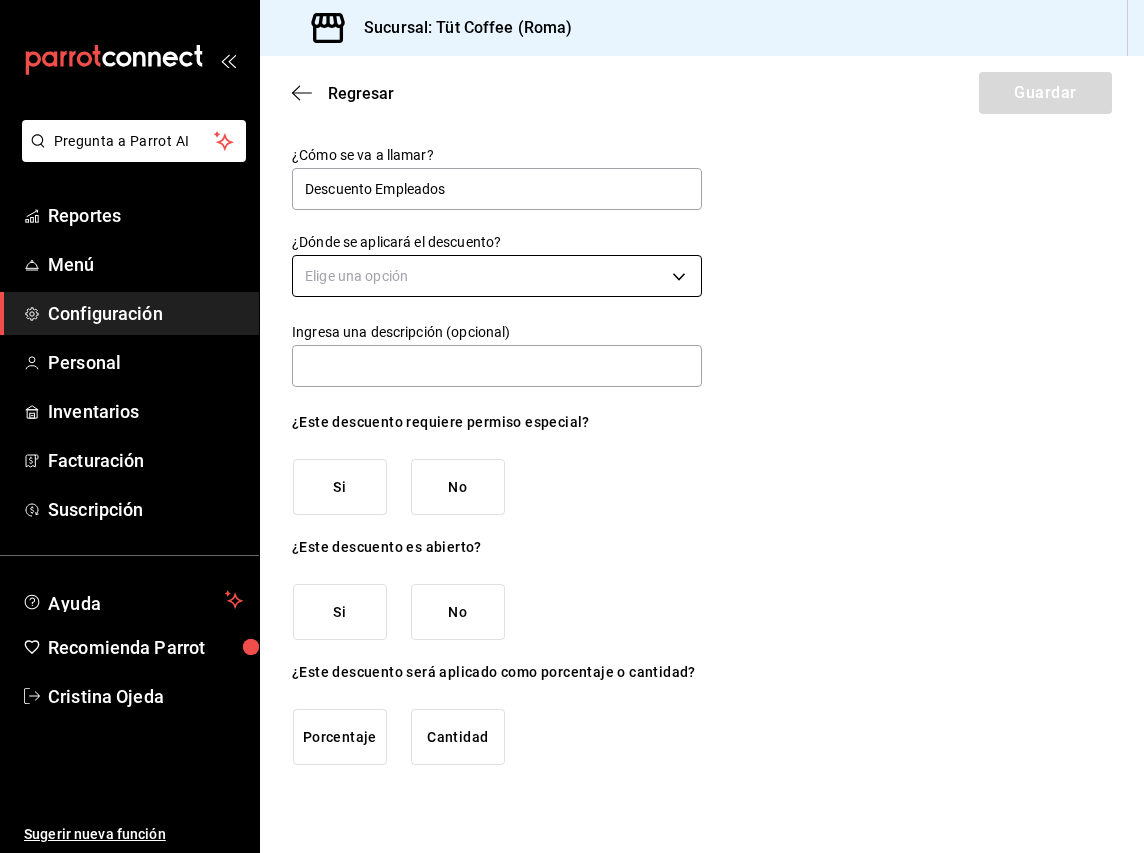 click on "Pregunta a Parrot AI Reportes   Menú   Configuración   Personal   Inventarios   Facturación   Suscripción   Ayuda Recomienda Parrot   [FIRST] [LAST]   Sugerir nueva función   Sucursal: Tüt Coffee (Roma) Regresar Guardar ¿Cómo se va a llamar? Descuento Empleados ¿Dónde se aplicará el descuento? Elige una opción Ingresa una descripción (opcional) ¿Este descuento requiere permiso especial? Si No ¿Este descuento es abierto? Si No ¿Este descuento será aplicado como porcentaje o cantidad? Porcentaje Cantidad GANA 1 MES GRATIS EN TU SUSCRIPCIÓN AQUÍ ¿Recuerdas cómo empezó tu restaurante?
Hoy puedes ayudar a un colega a tener el mismo cambio que tú viviste.
Recomienda Parrot directamente desde tu Portal Administrador.
Es fácil y rápido.
🎁 Por cada restaurante que se una, ganas 1 mes gratis. Pregunta a Parrot AI Reportes   Menú   Configuración   Personal   Inventarios   Facturación   Suscripción   Ayuda Recomienda Parrot   [FIRST] [LAST]   Sugerir nueva función   ([PHONE])" at bounding box center (572, 426) 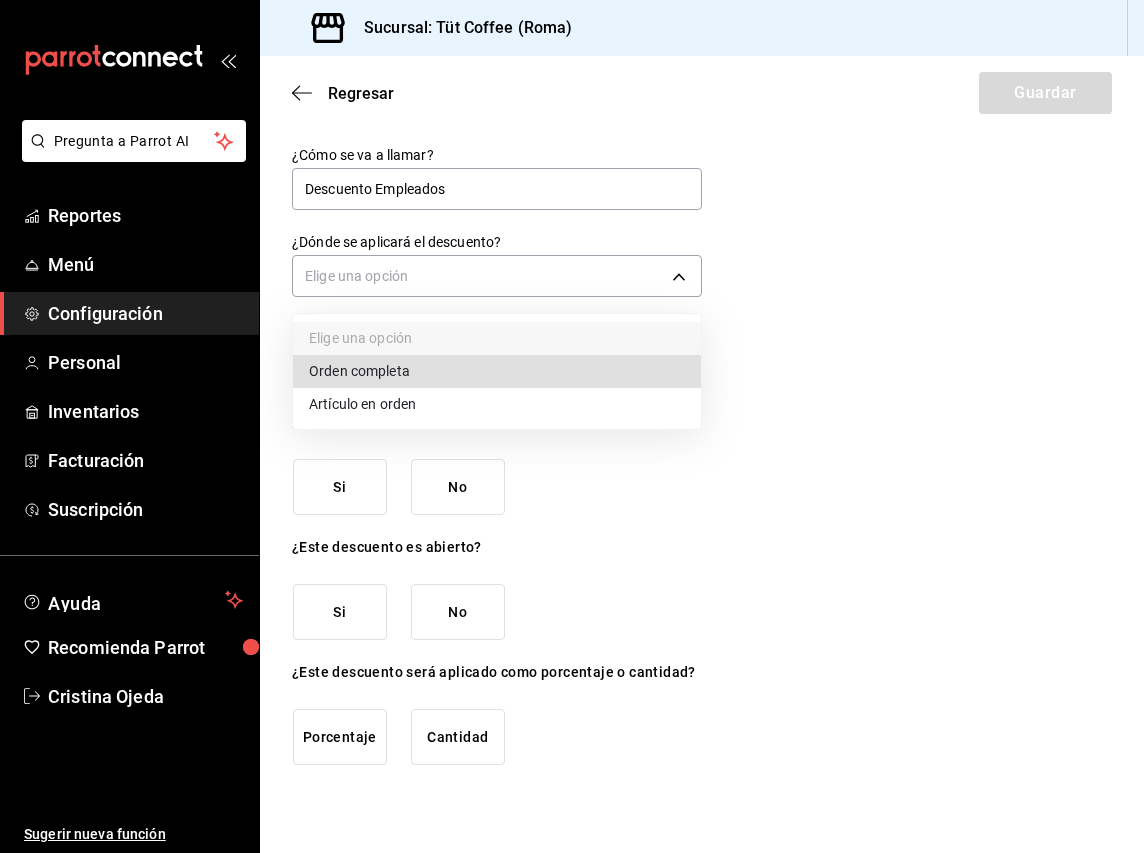 click on "Orden completa" at bounding box center [497, 371] 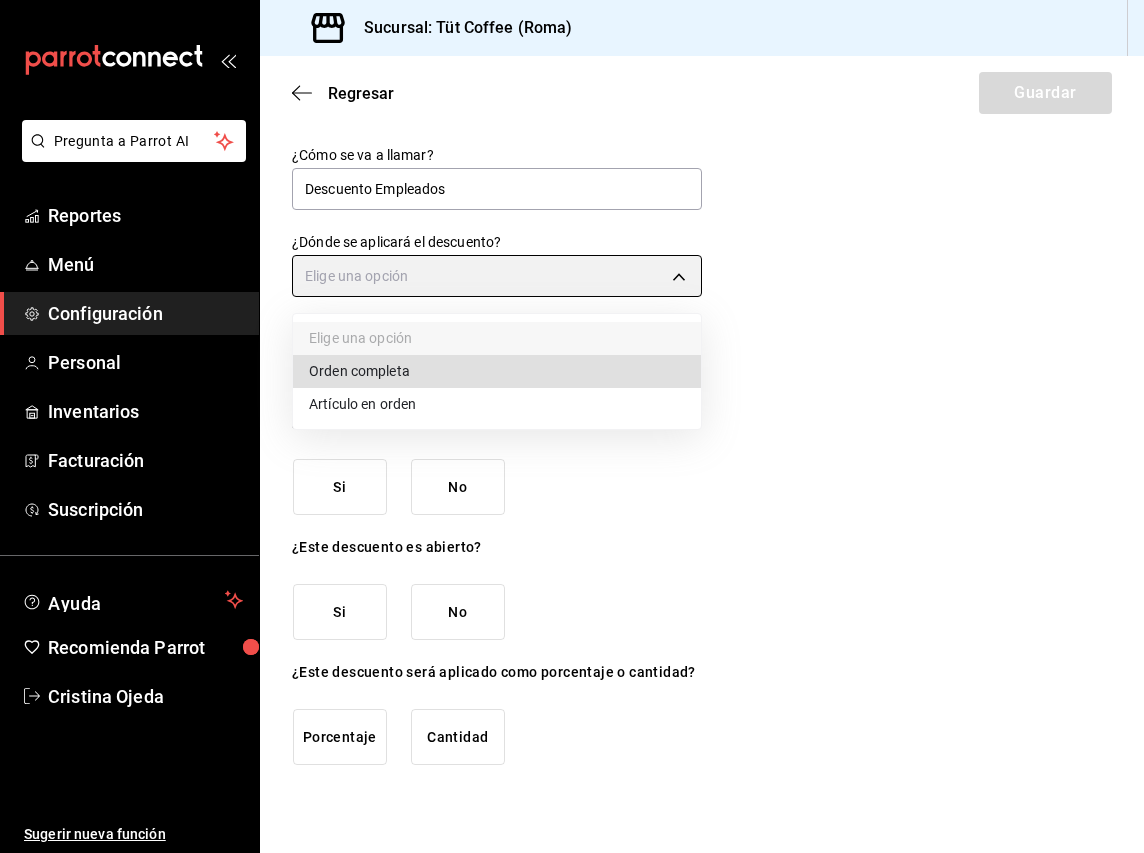 type on "ORDER" 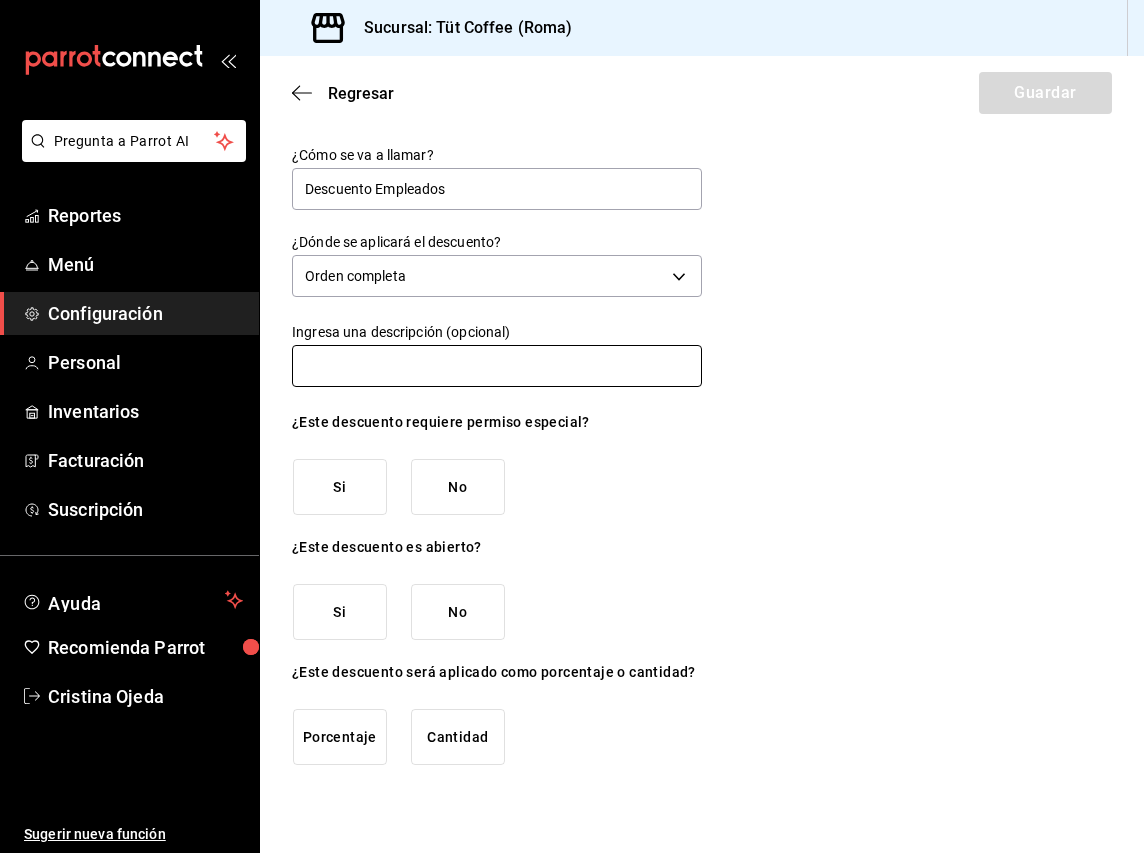 click at bounding box center (497, 366) 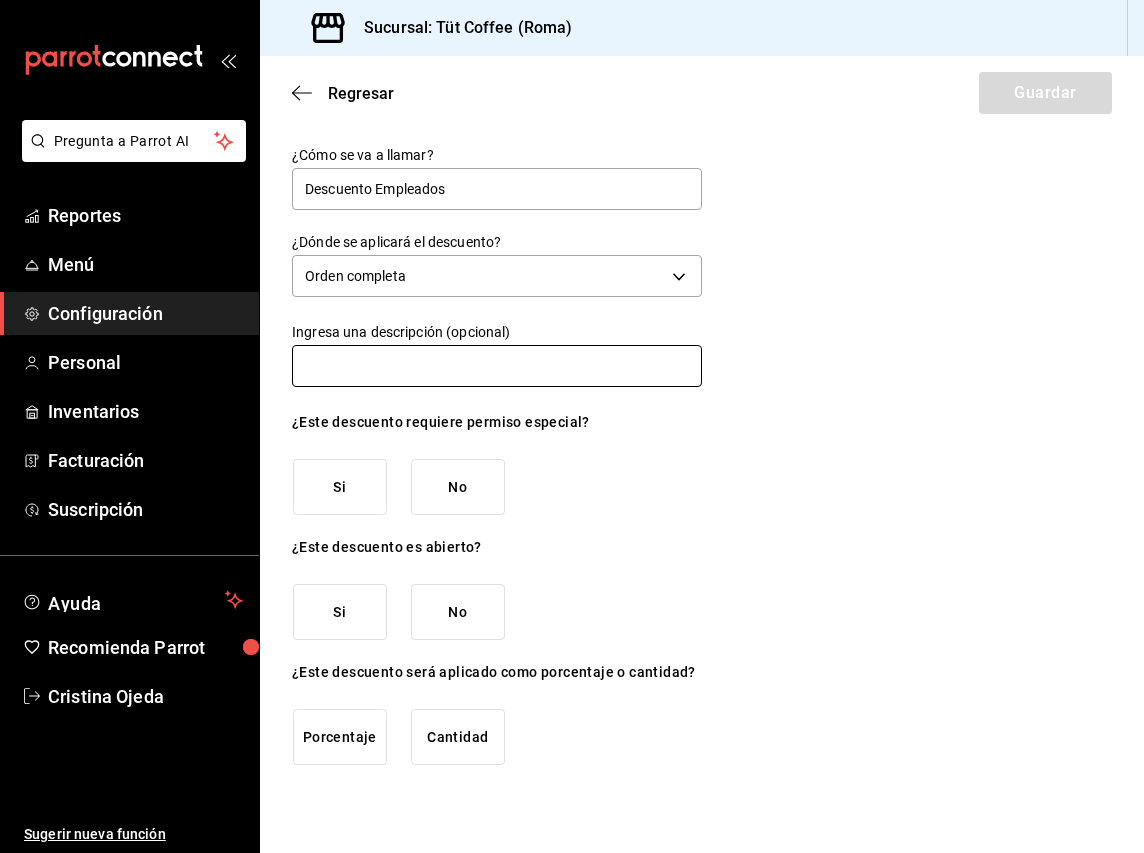 type on "Descuento por trabajar en TUT" 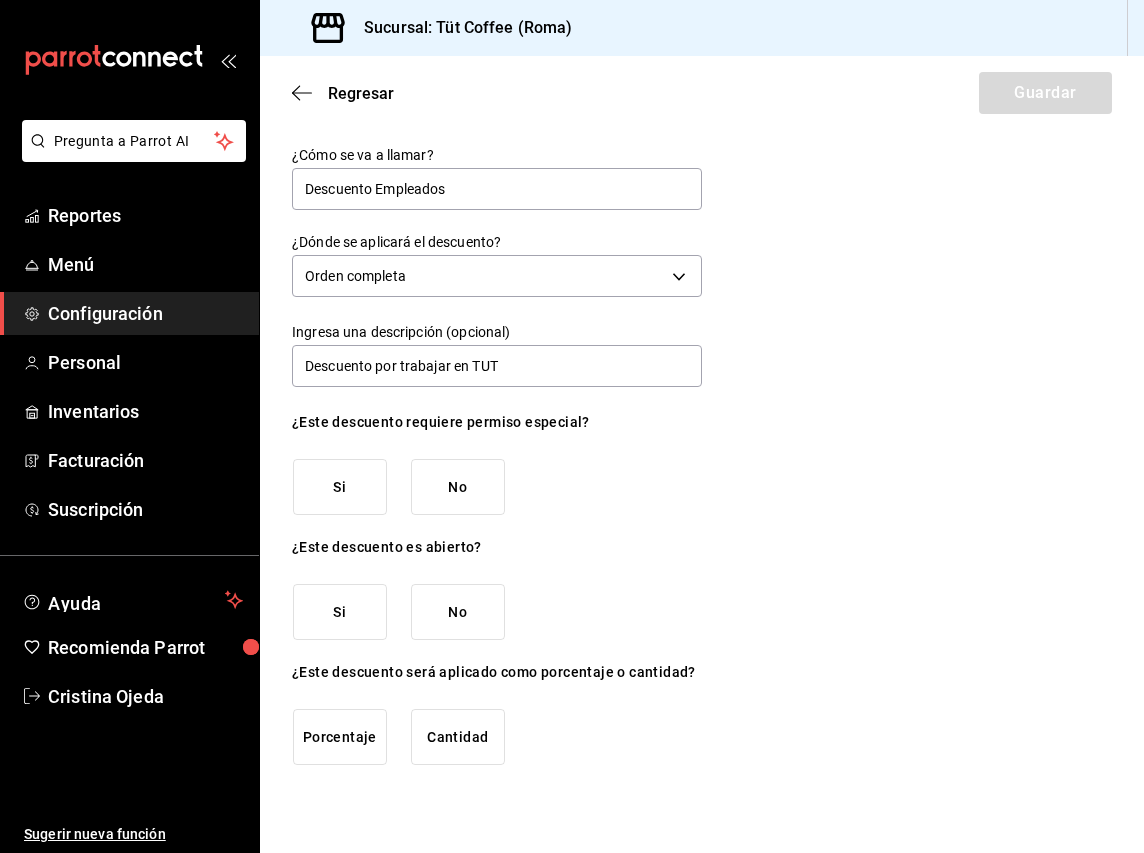 click on "No" at bounding box center (458, 487) 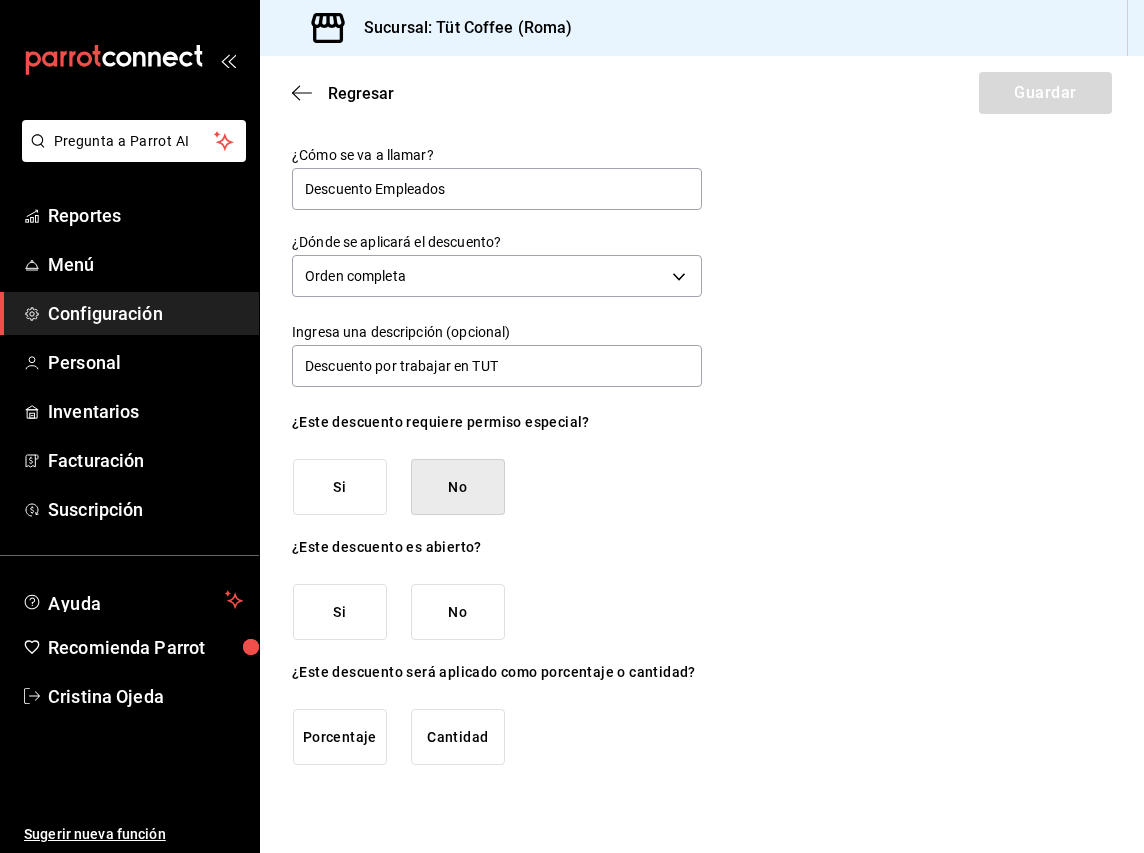 click on "Si" at bounding box center (340, 612) 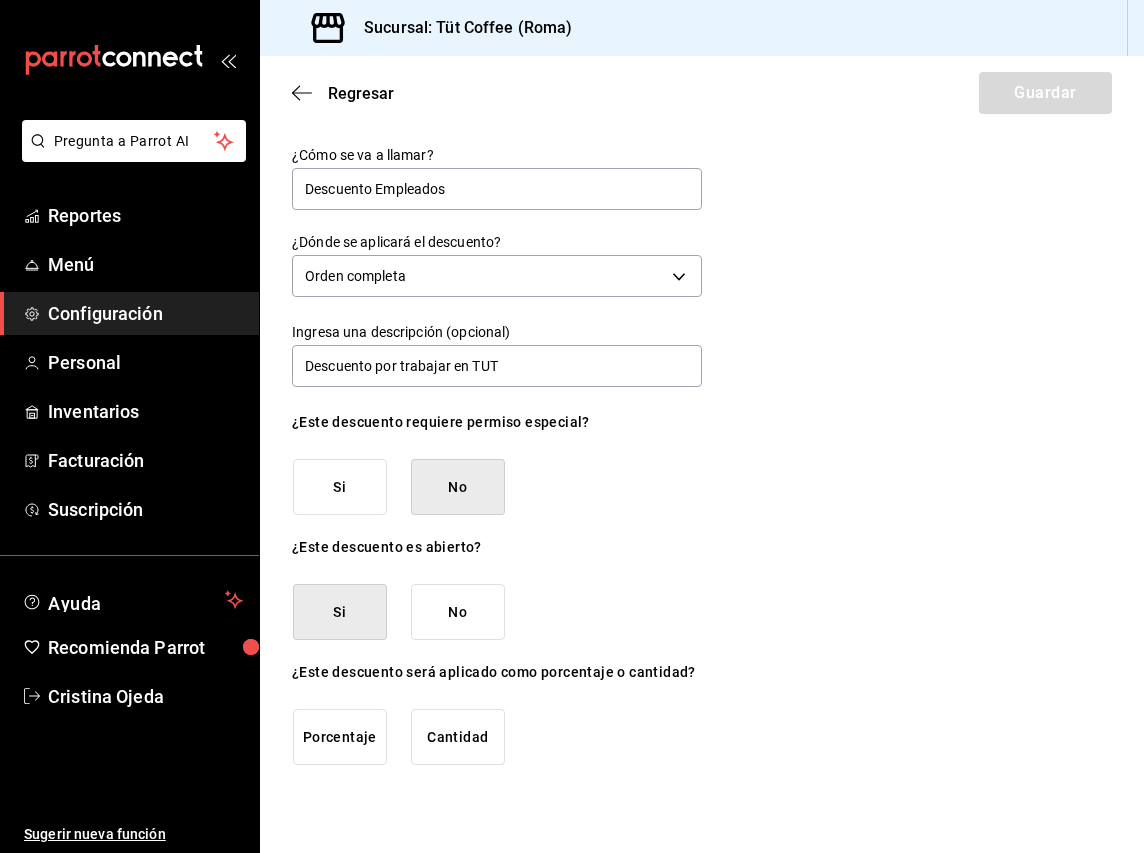 click on "Porcentaje" at bounding box center [340, 737] 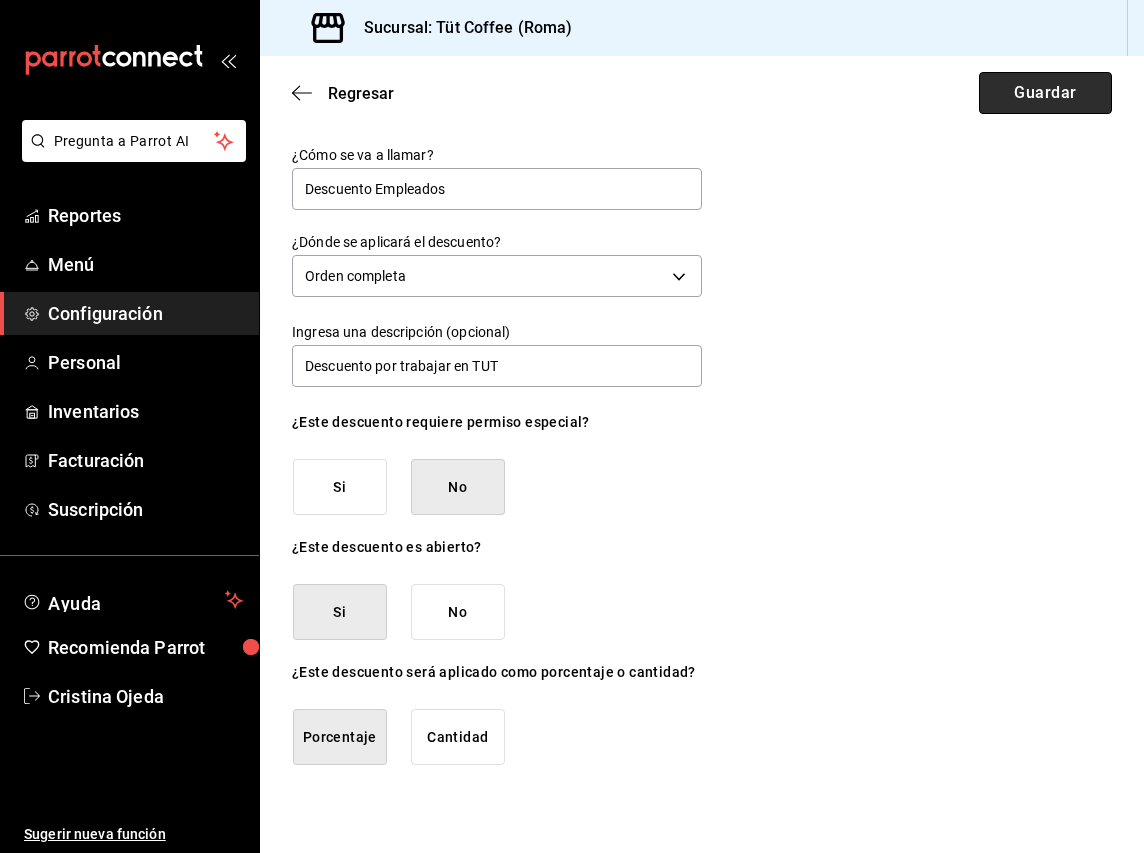 click on "Guardar" at bounding box center [1045, 93] 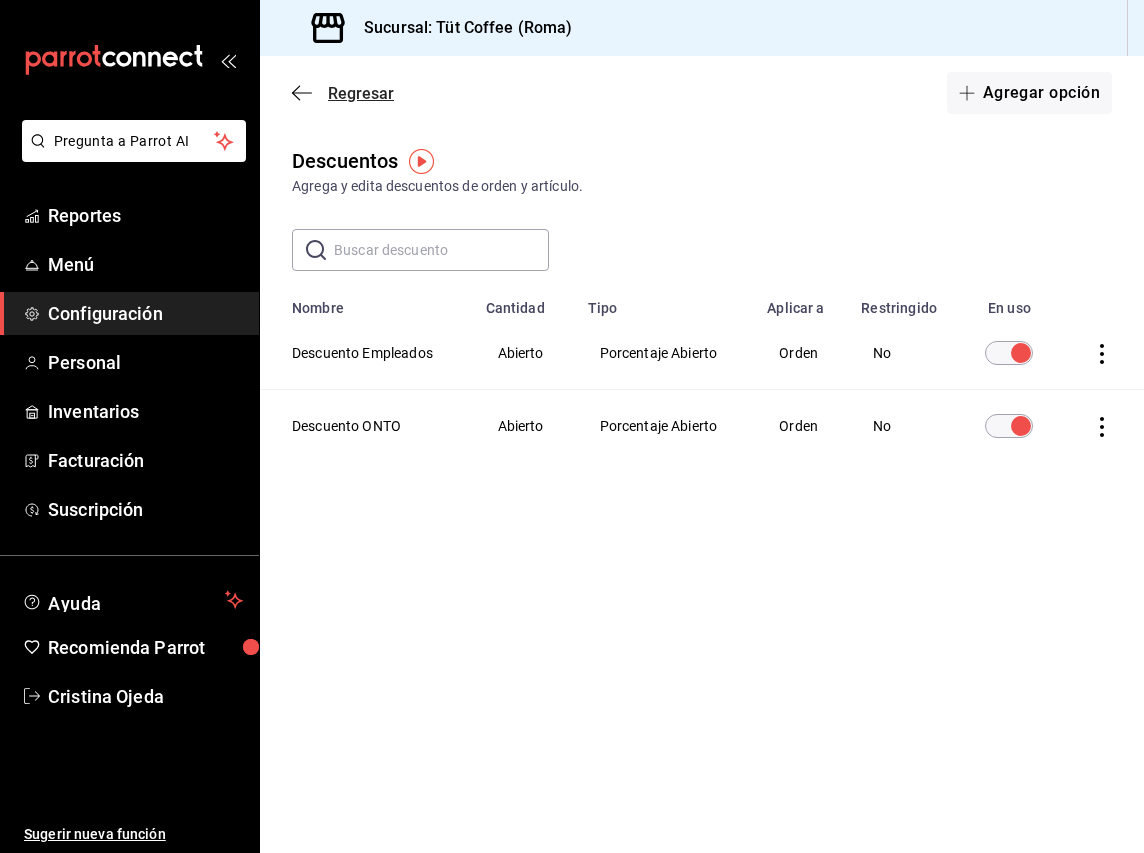 click on "Regresar" at bounding box center [343, 93] 